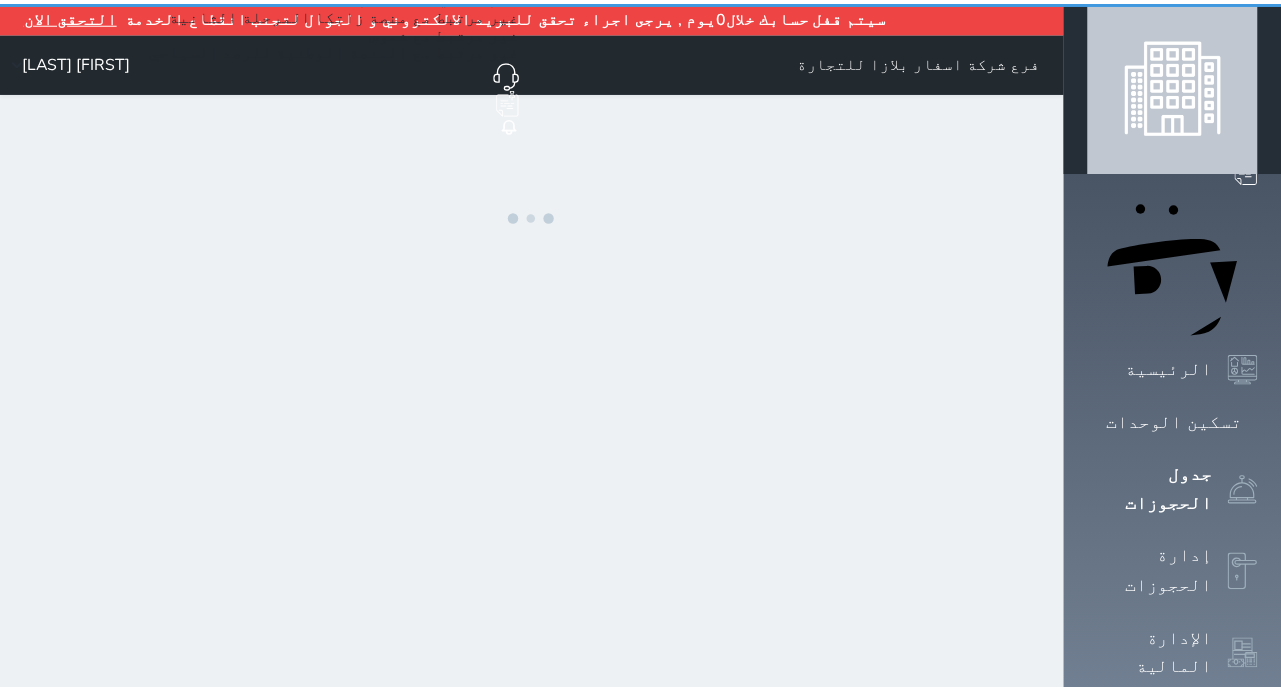 scroll, scrollTop: 0, scrollLeft: 0, axis: both 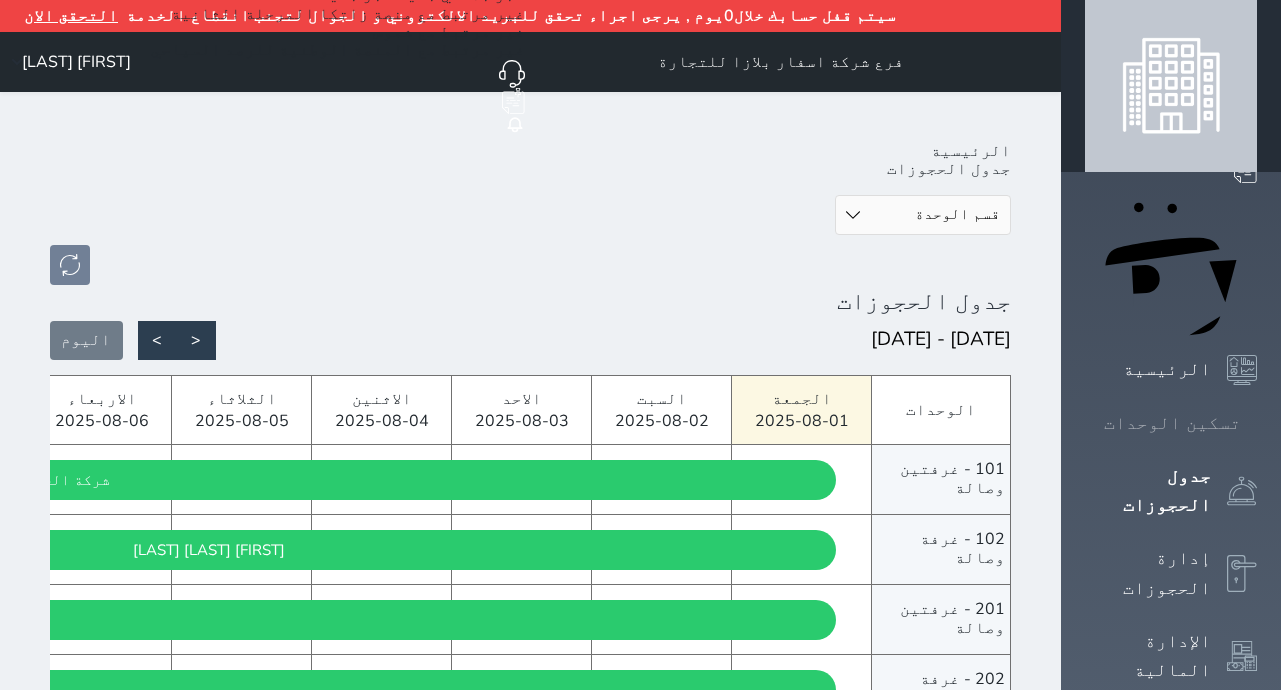 click on "تسكين الوحدات" at bounding box center (1172, 423) 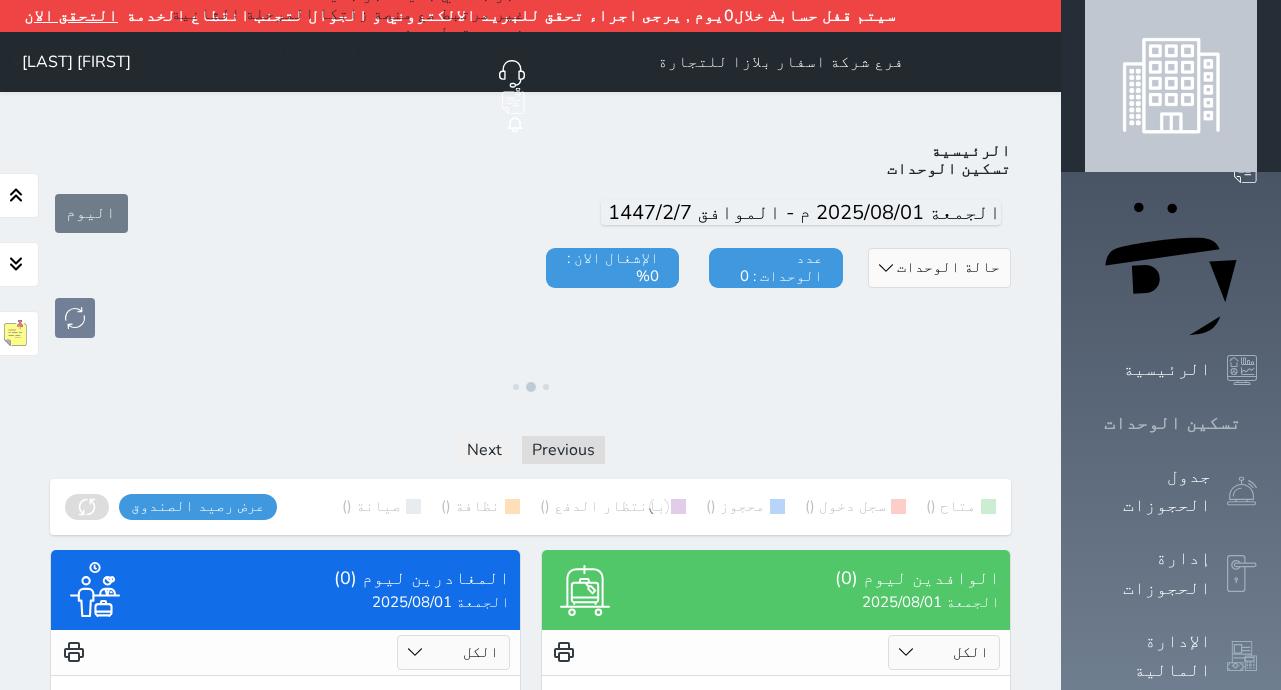 click 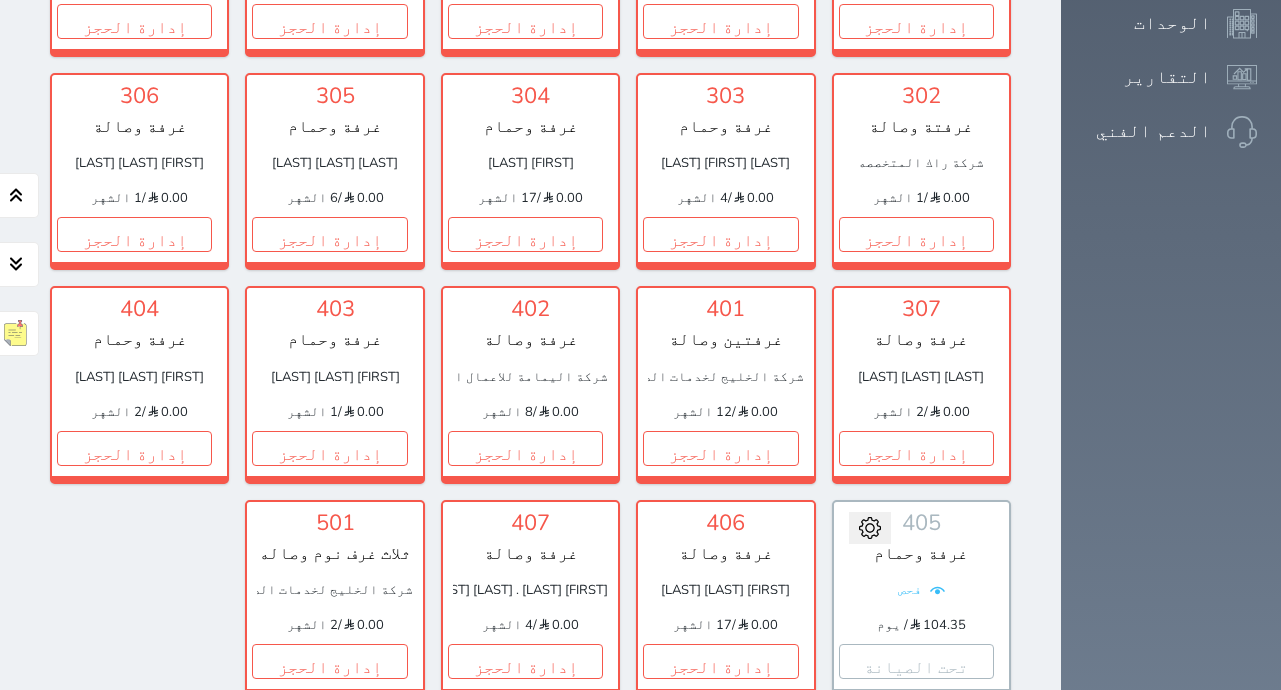scroll, scrollTop: 910, scrollLeft: 0, axis: vertical 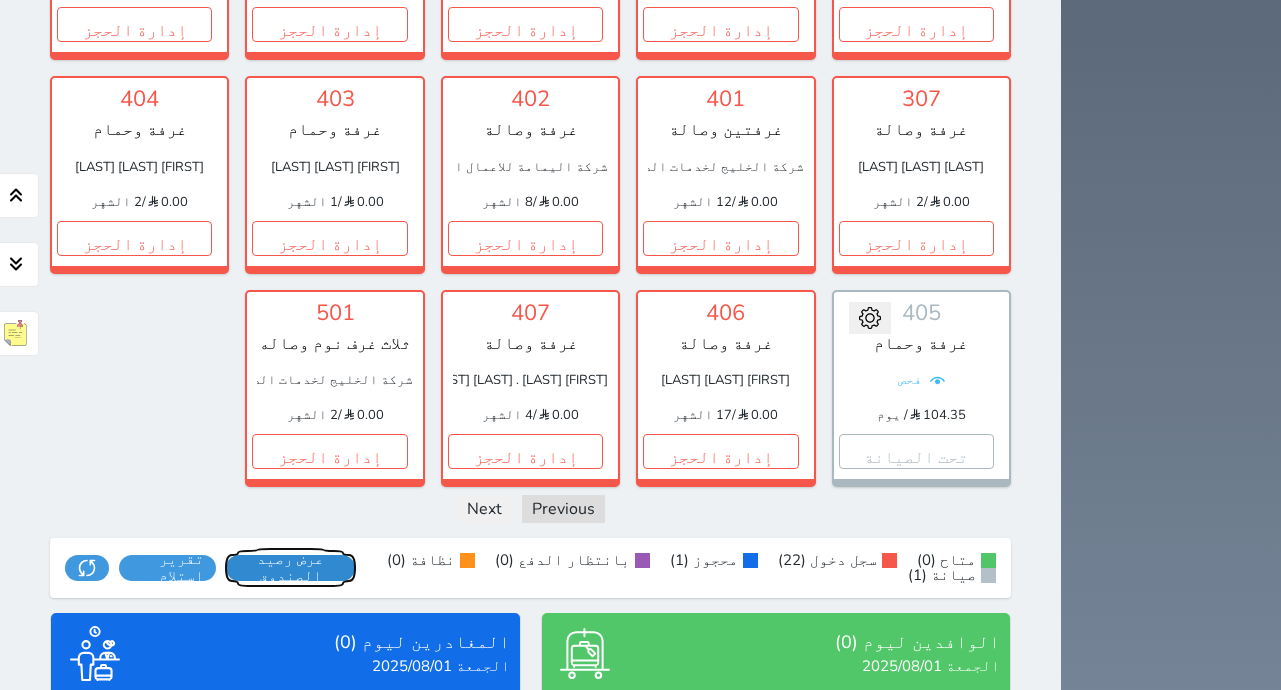 click on "عرض رصيد الصندوق" at bounding box center (290, 568) 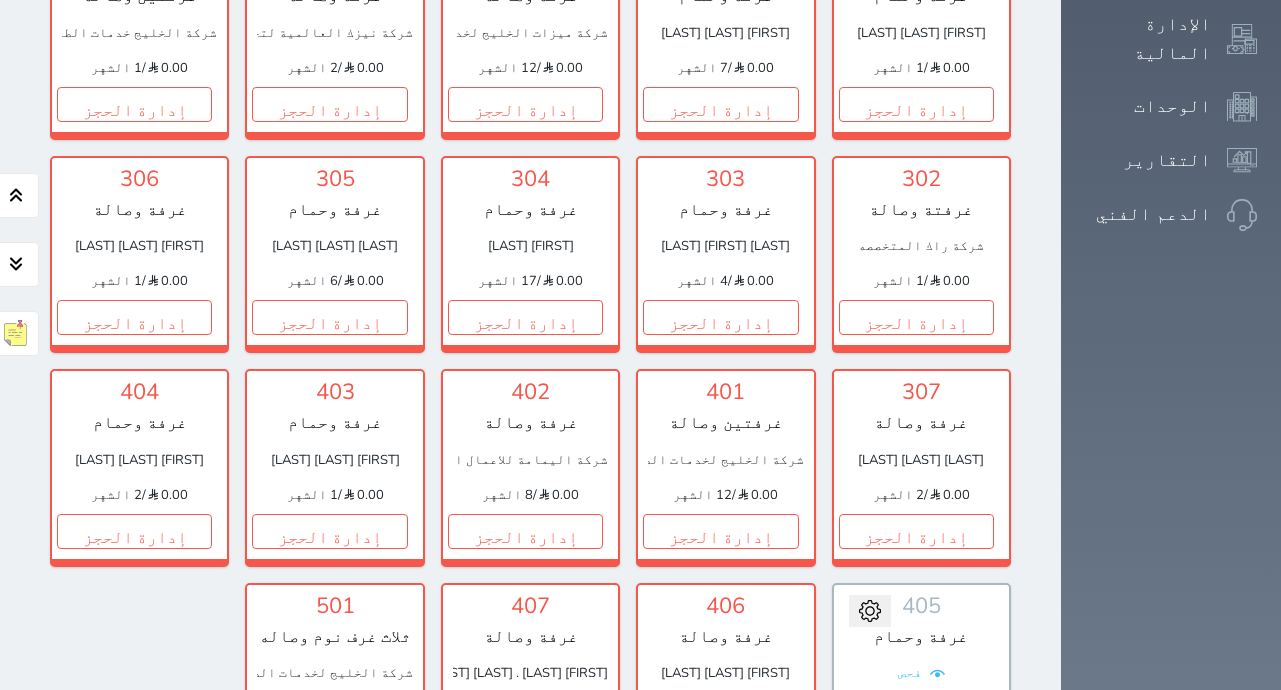 scroll, scrollTop: 842, scrollLeft: 0, axis: vertical 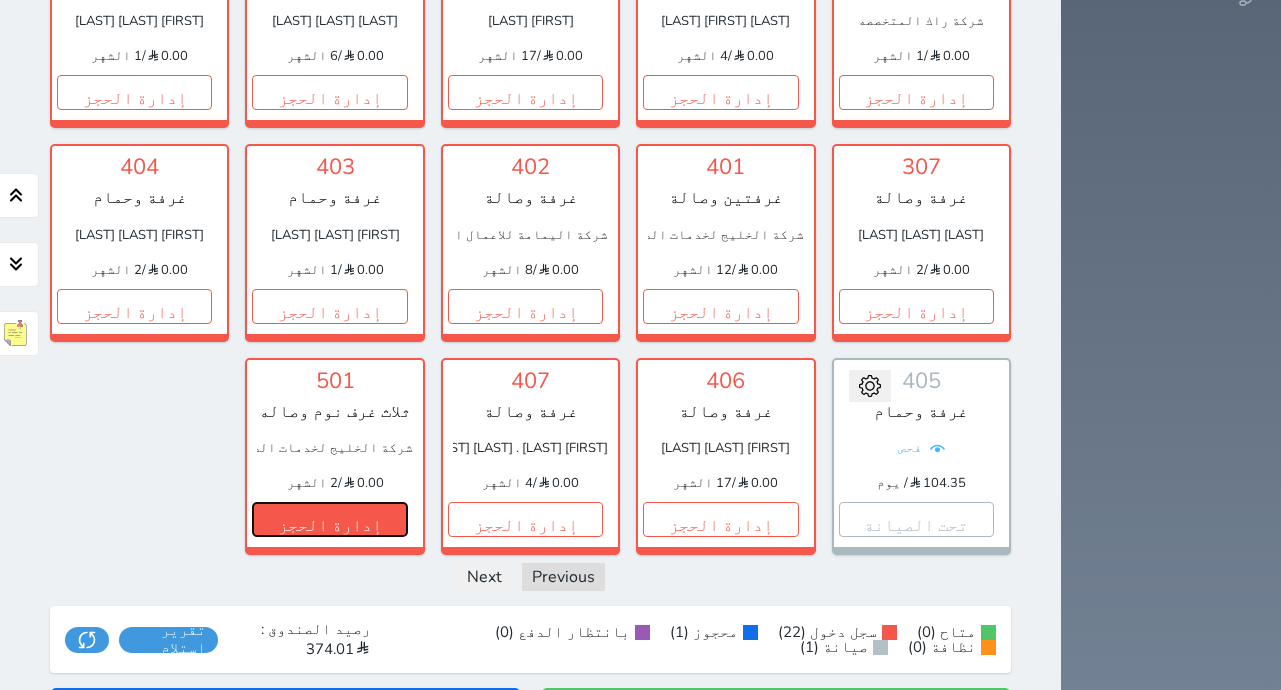 click on "إدارة الحجز" at bounding box center [329, 519] 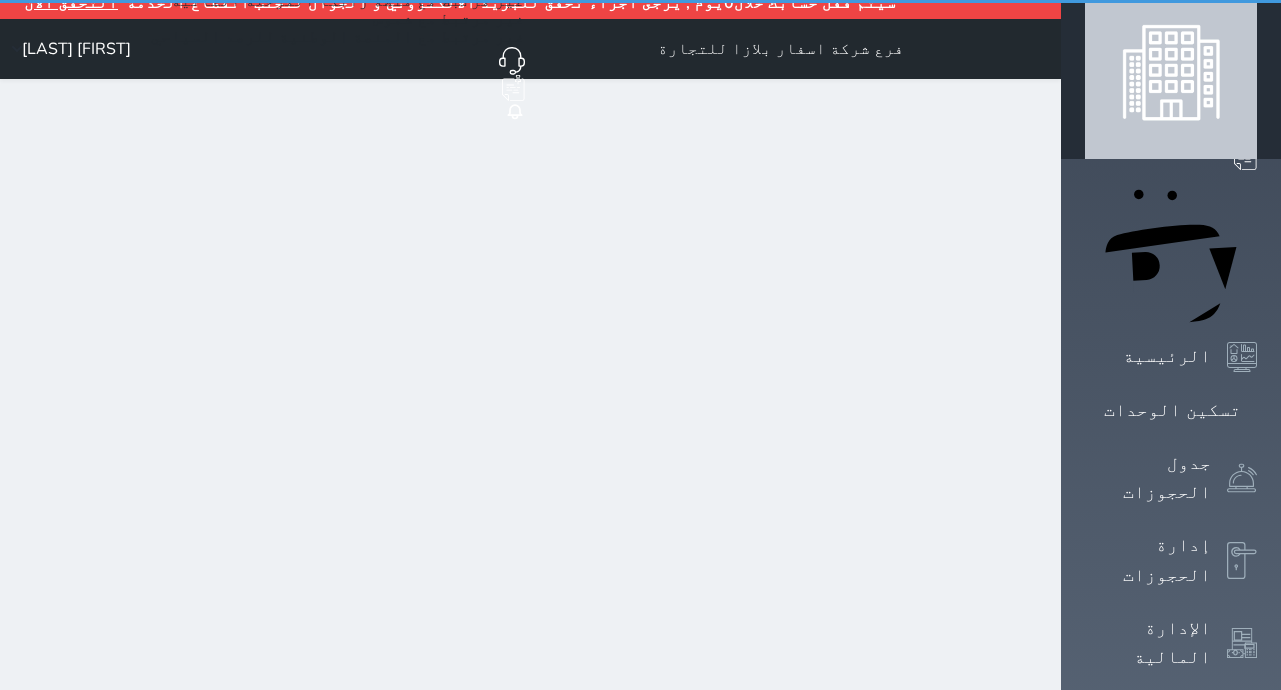 scroll, scrollTop: 0, scrollLeft: 0, axis: both 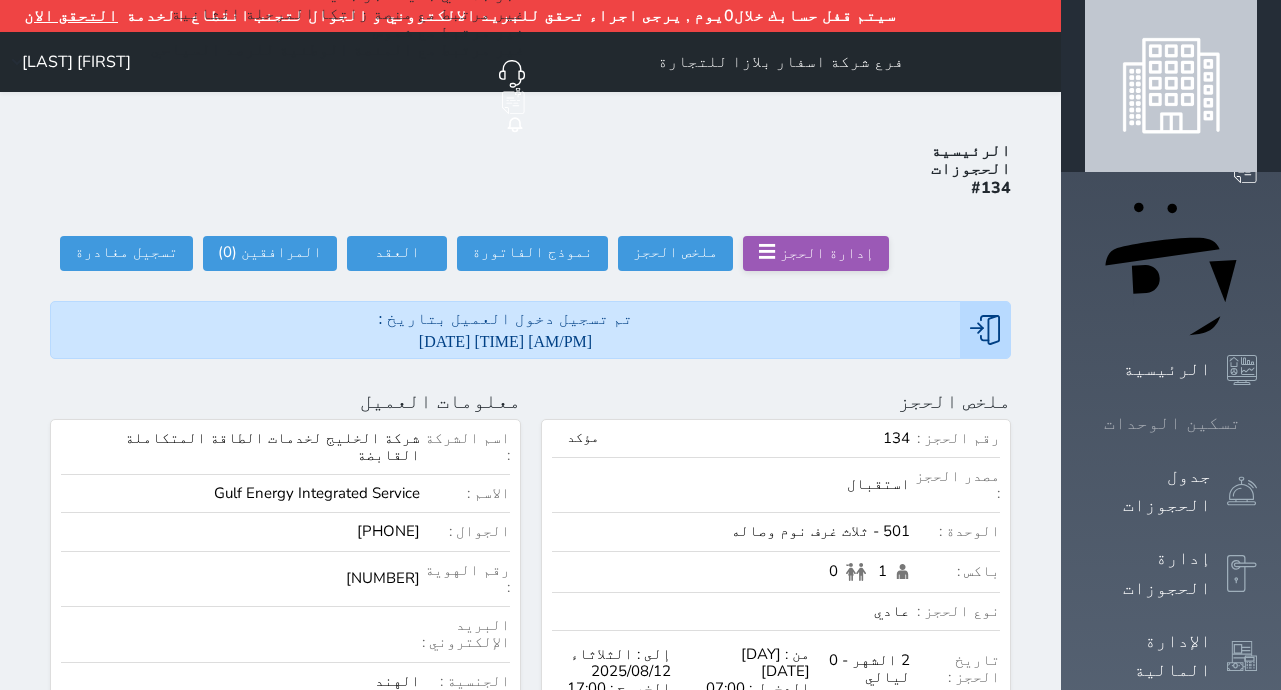 click on "تسكين الوحدات" at bounding box center (1172, 423) 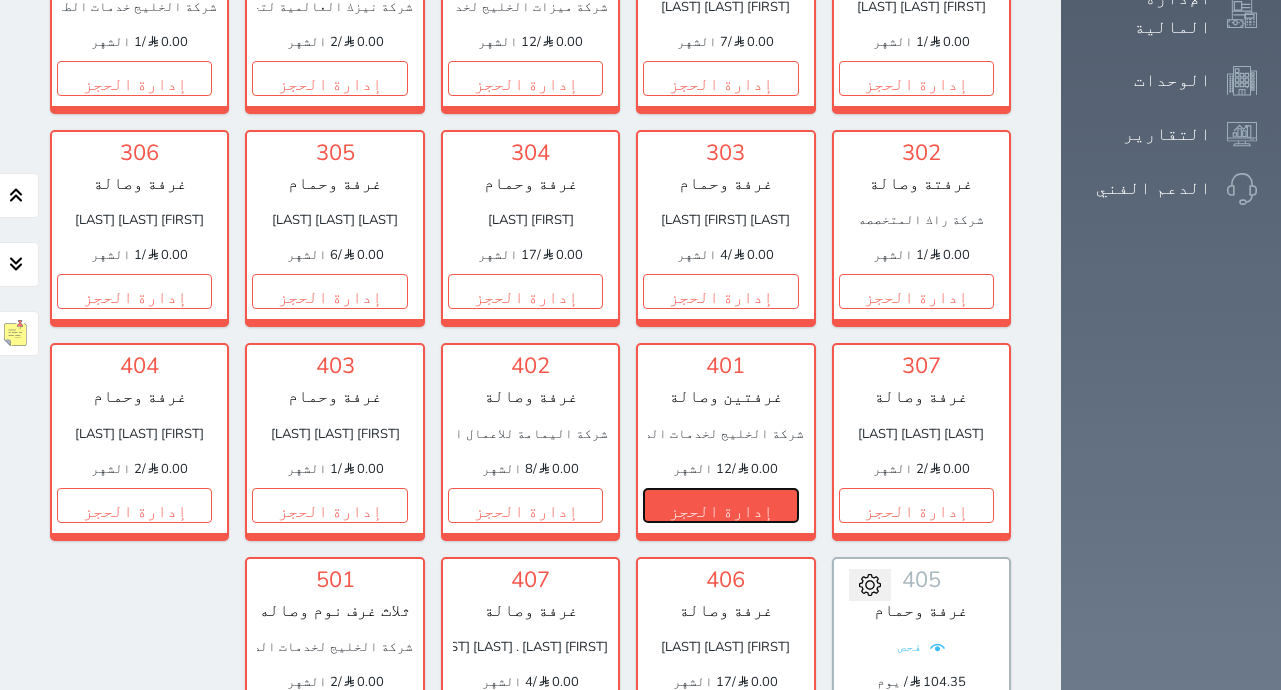 click on "إدارة الحجز" at bounding box center [720, 505] 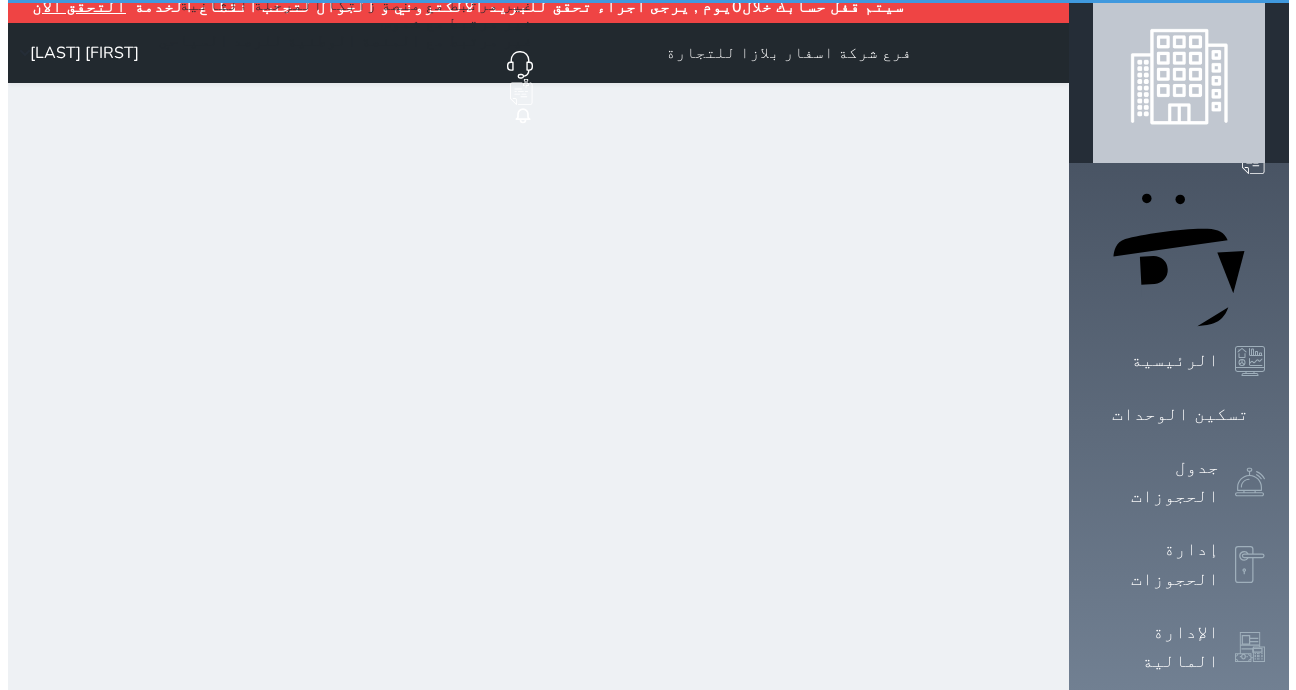 scroll, scrollTop: 0, scrollLeft: 0, axis: both 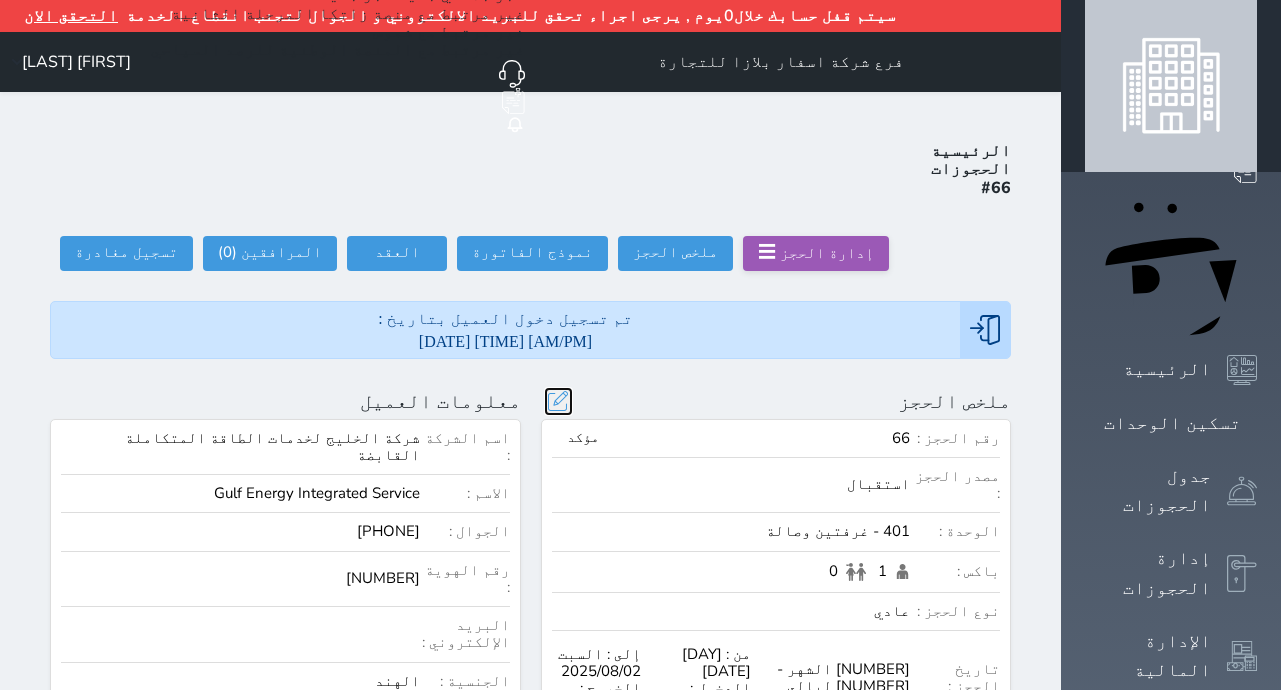 click at bounding box center (558, 401) 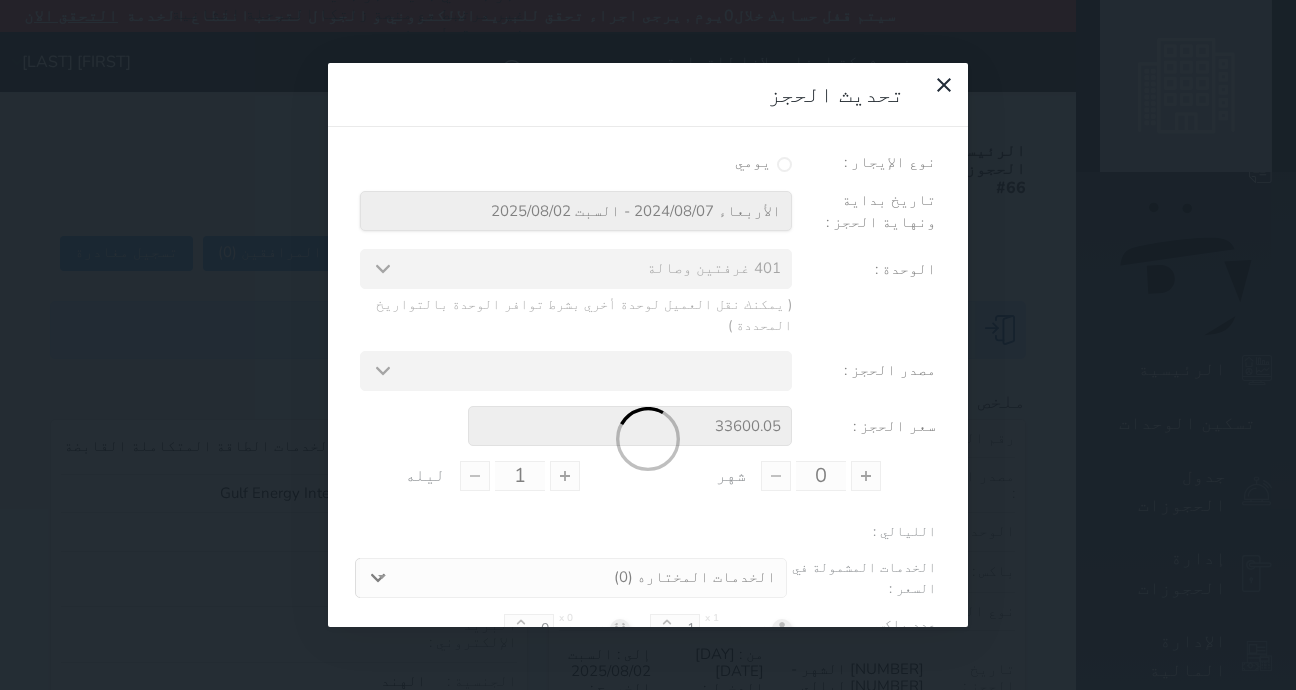 type on "12" 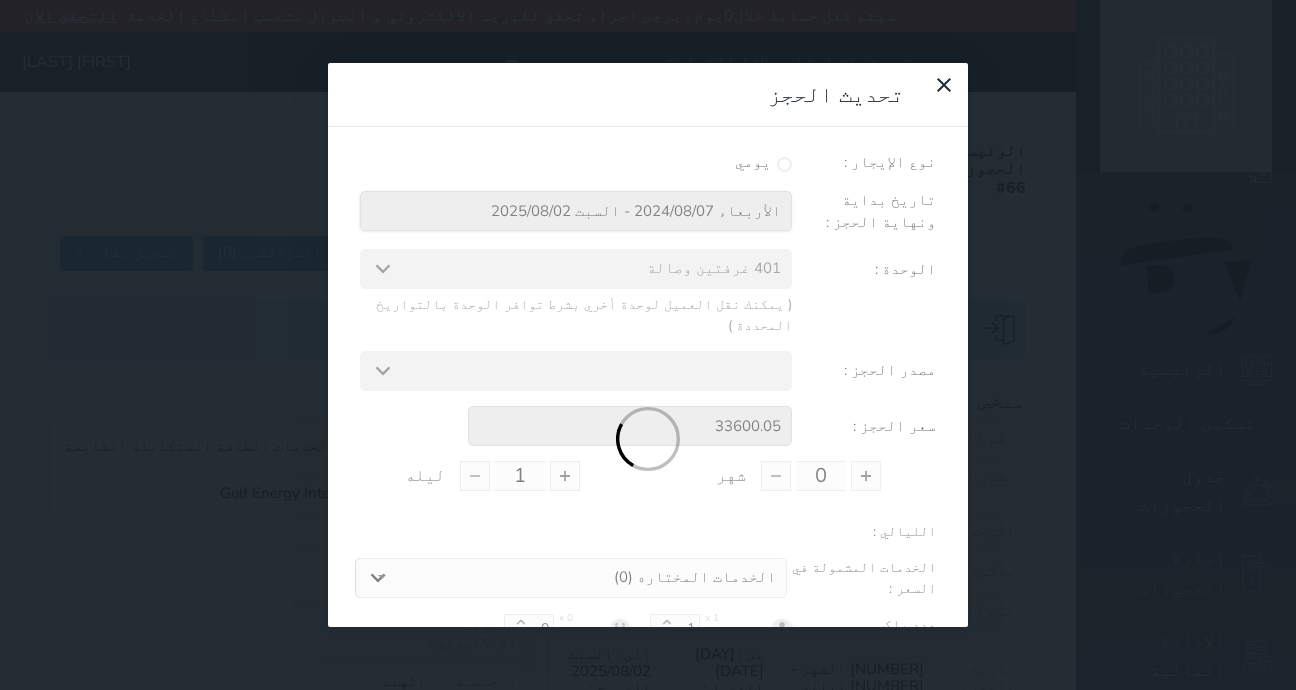type on "0" 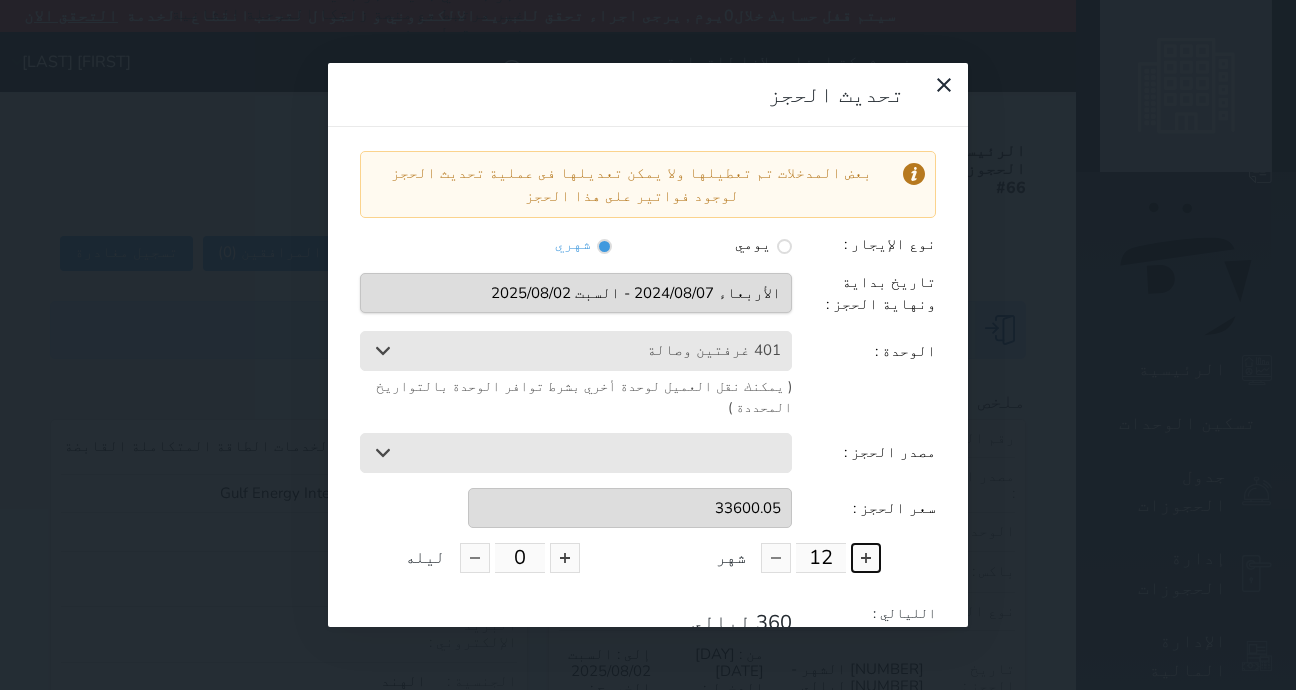 click at bounding box center (866, 558) 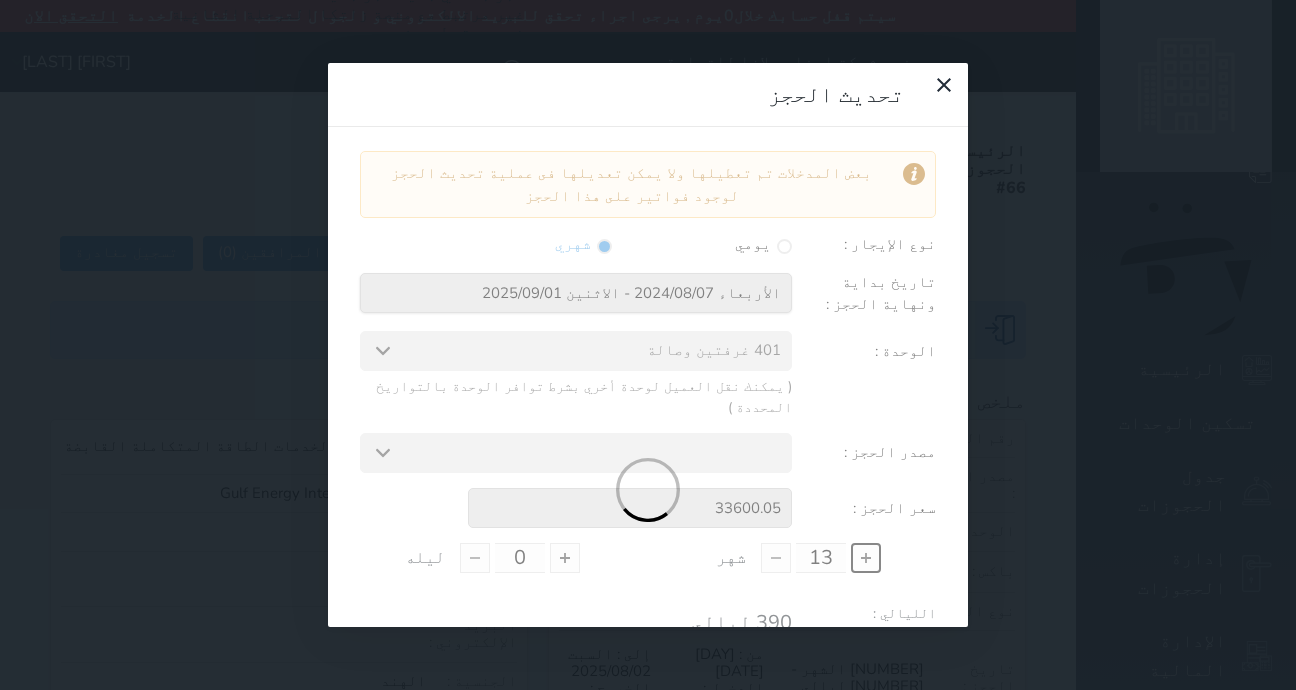 type on "36400.03" 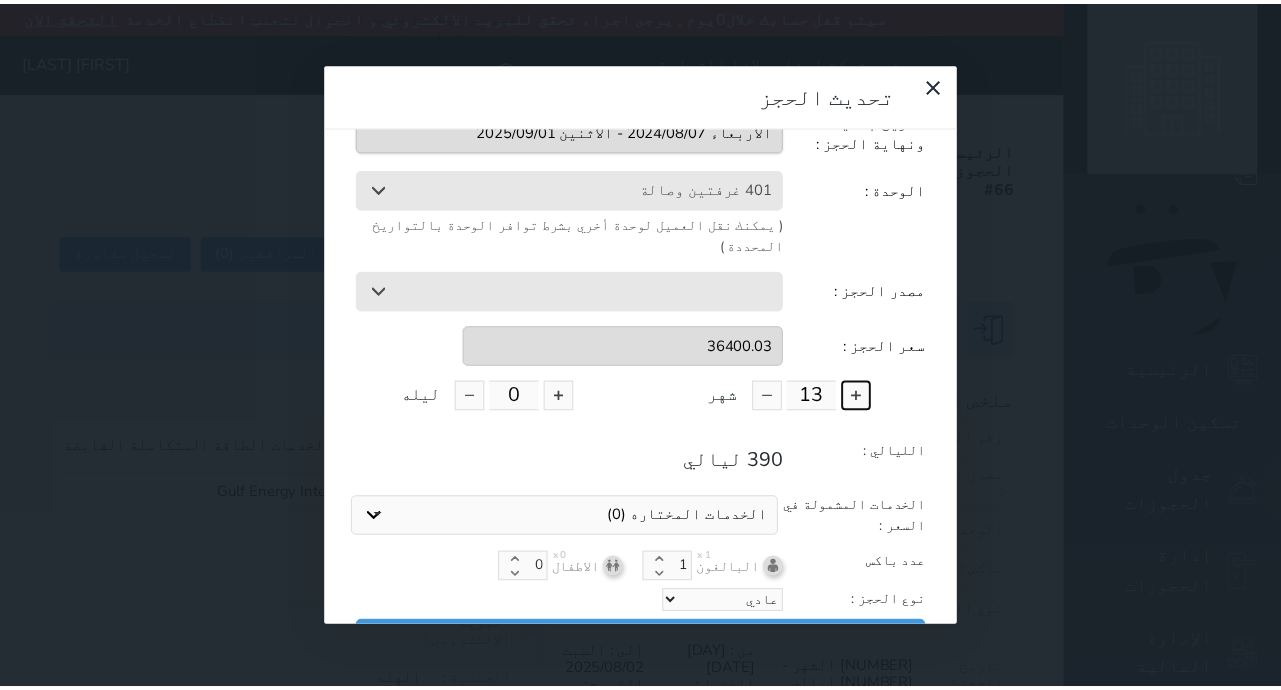 scroll, scrollTop: 164, scrollLeft: 0, axis: vertical 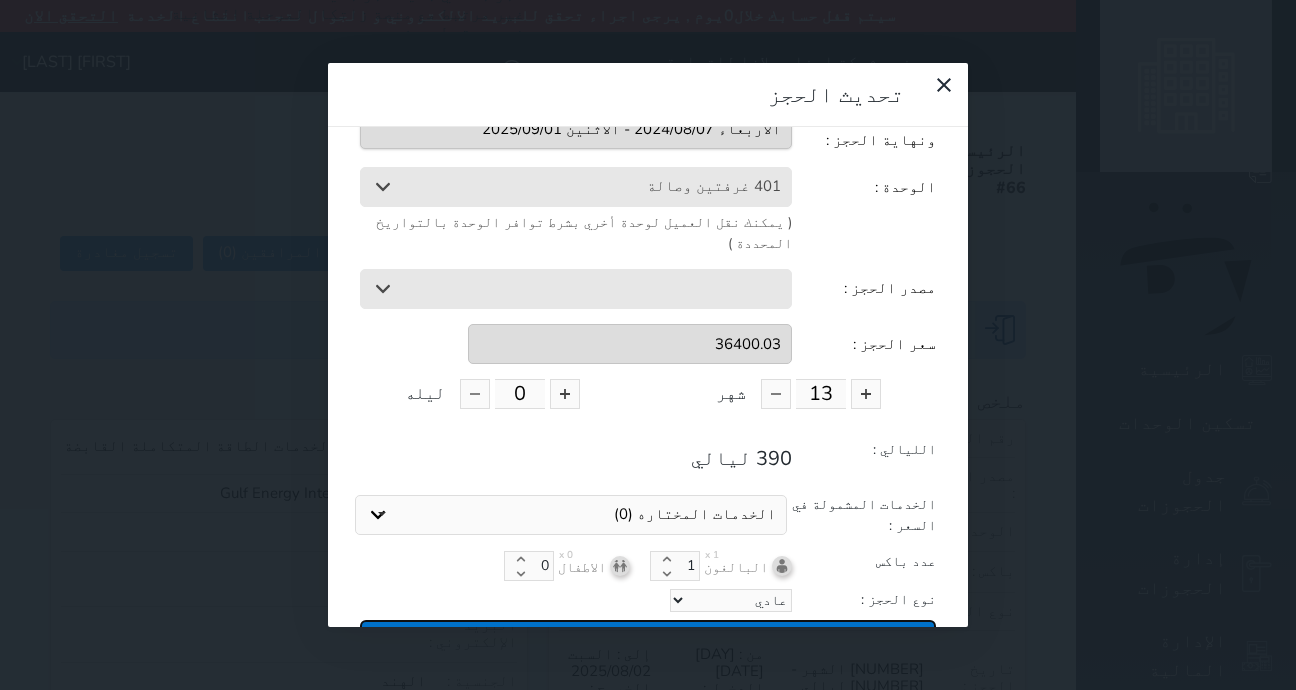 click on "تحديث الحجز" at bounding box center (648, 637) 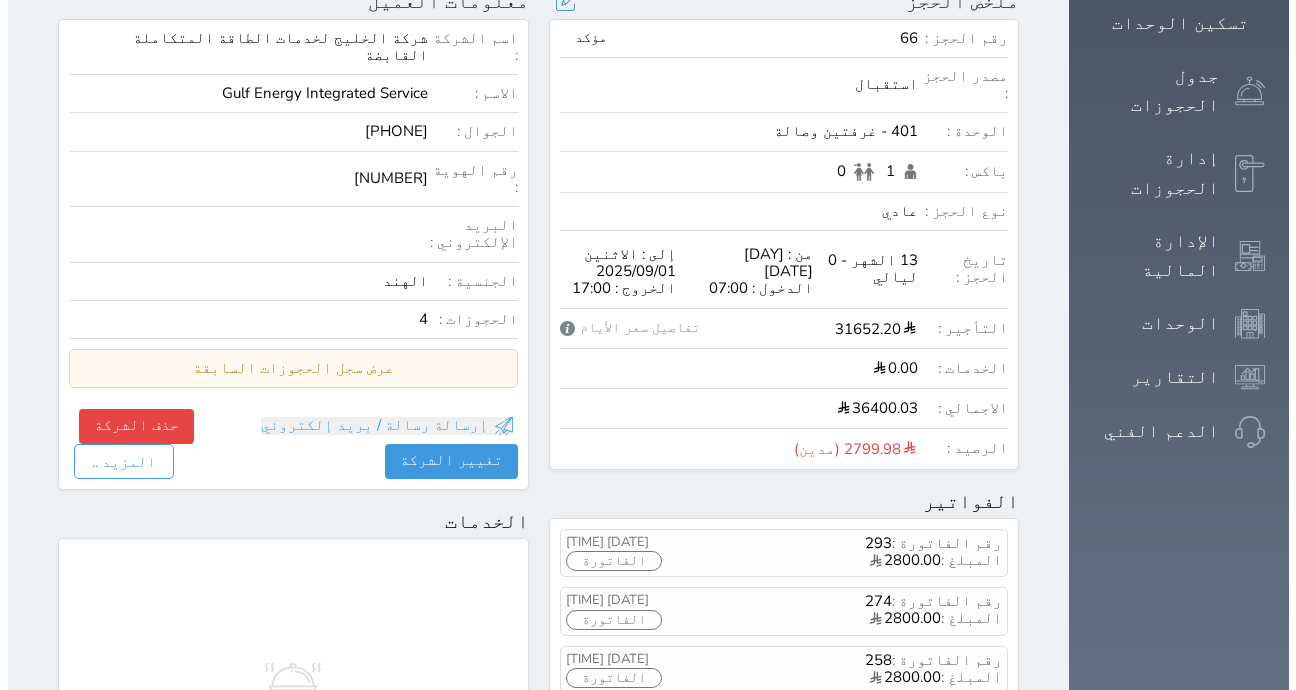 scroll, scrollTop: 533, scrollLeft: 0, axis: vertical 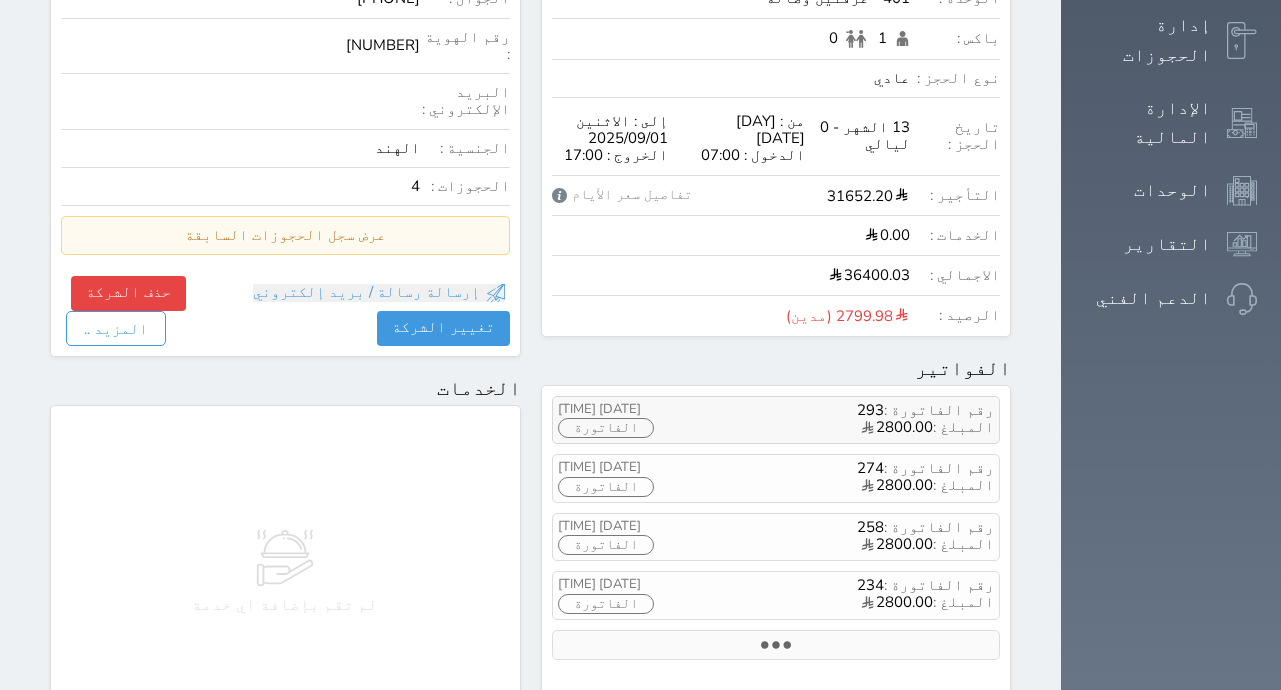 click on "الفاتورة" at bounding box center [606, 428] 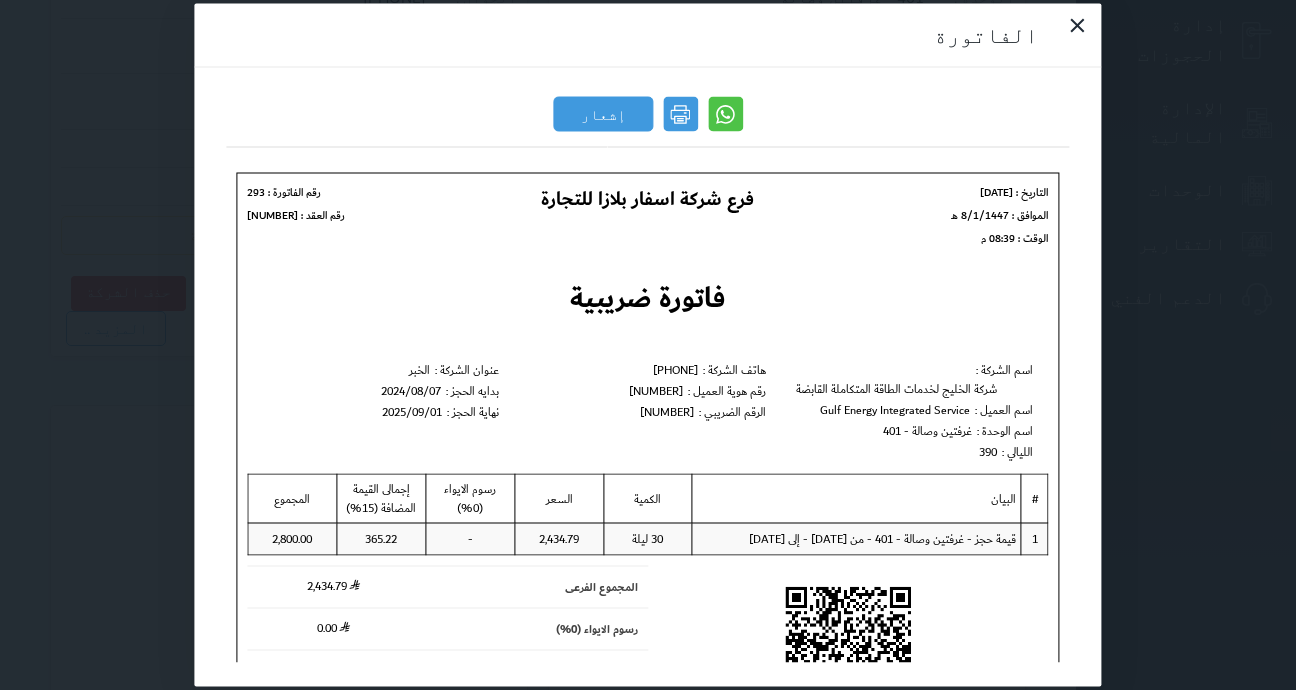 scroll, scrollTop: 0, scrollLeft: 0, axis: both 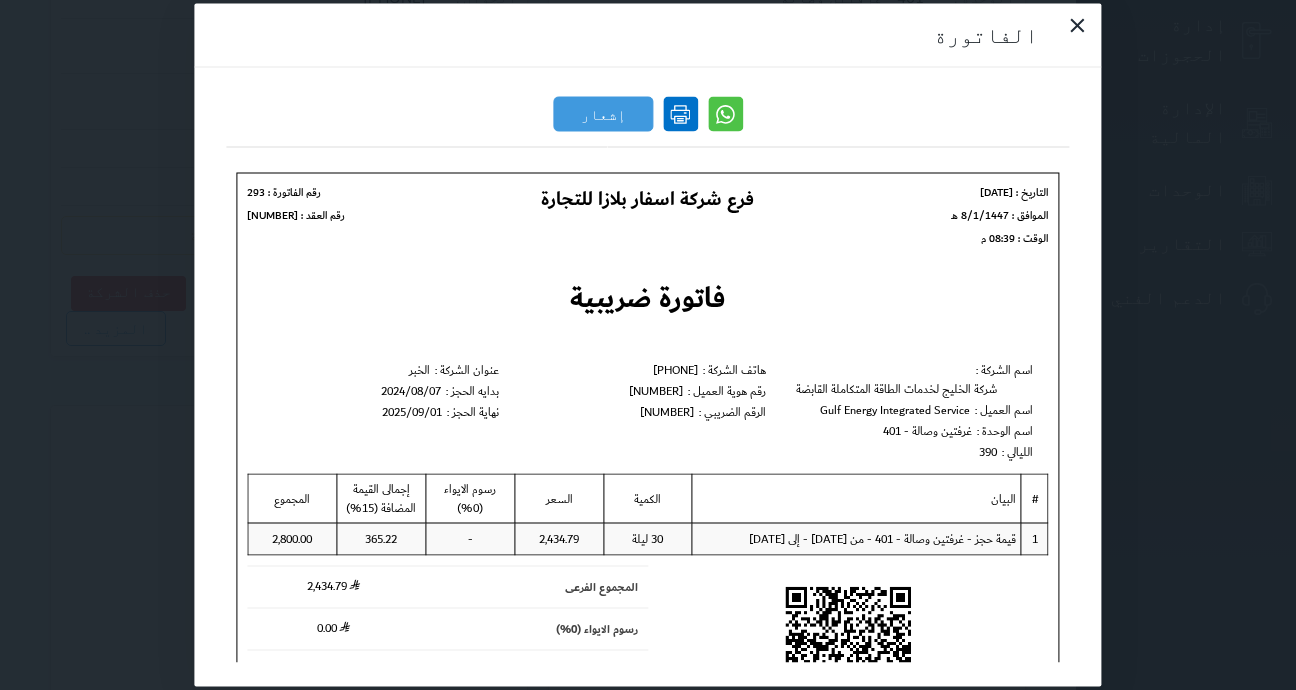 click at bounding box center [680, 114] 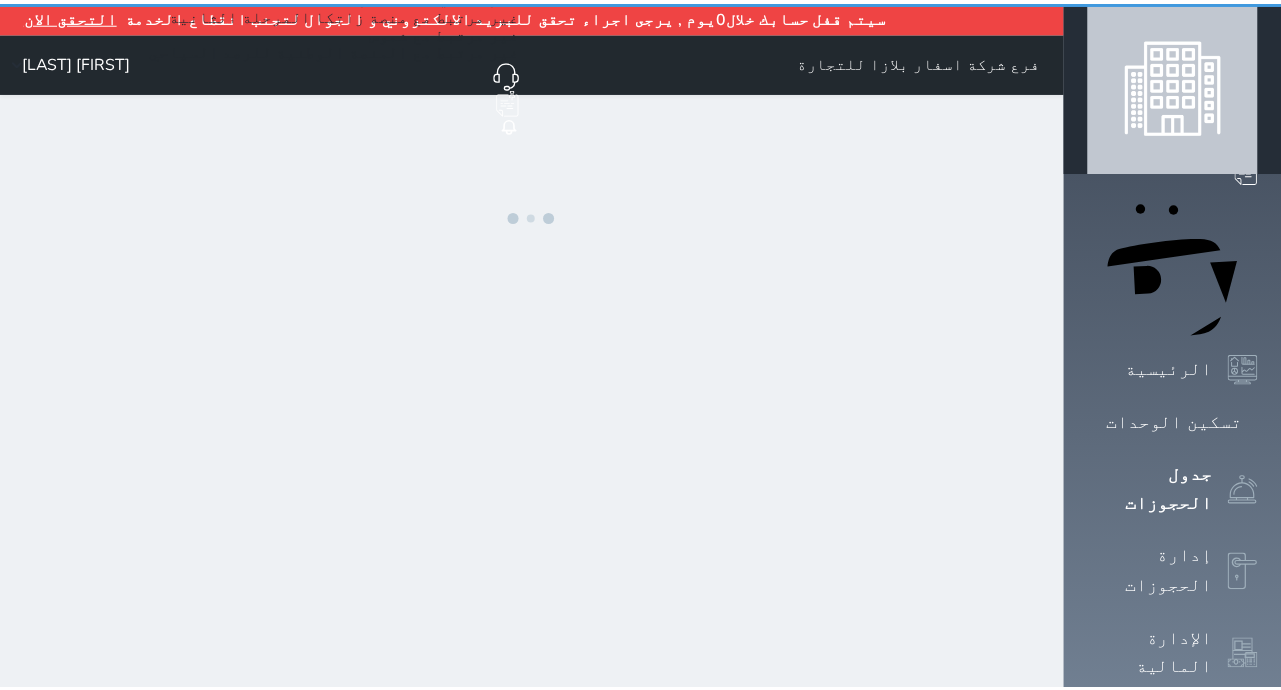 scroll, scrollTop: 0, scrollLeft: 0, axis: both 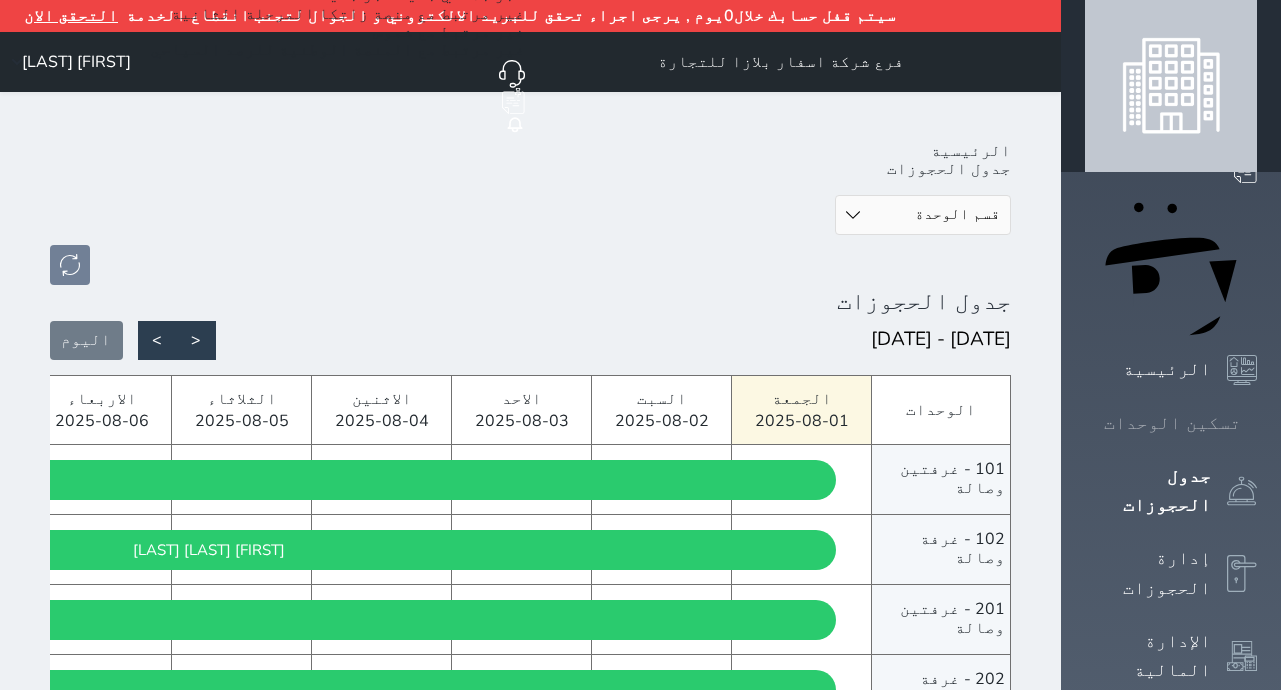 click on "تسكين الوحدات" at bounding box center (1172, 423) 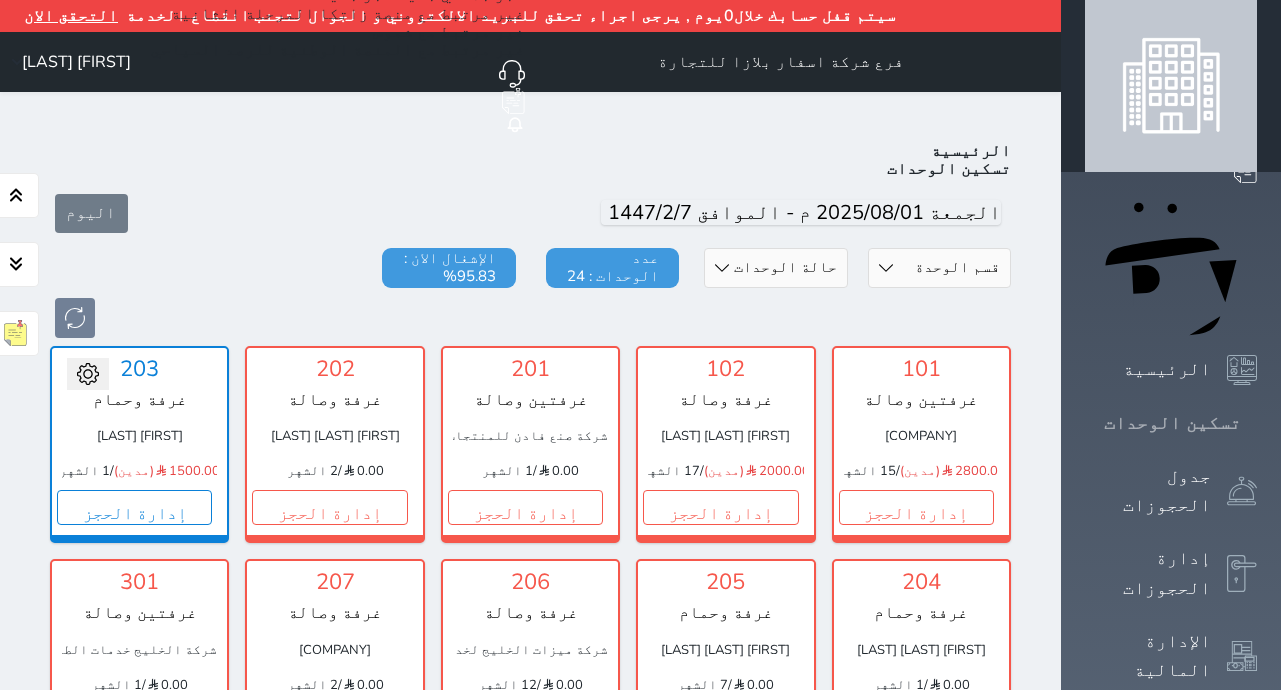 scroll, scrollTop: 110, scrollLeft: 0, axis: vertical 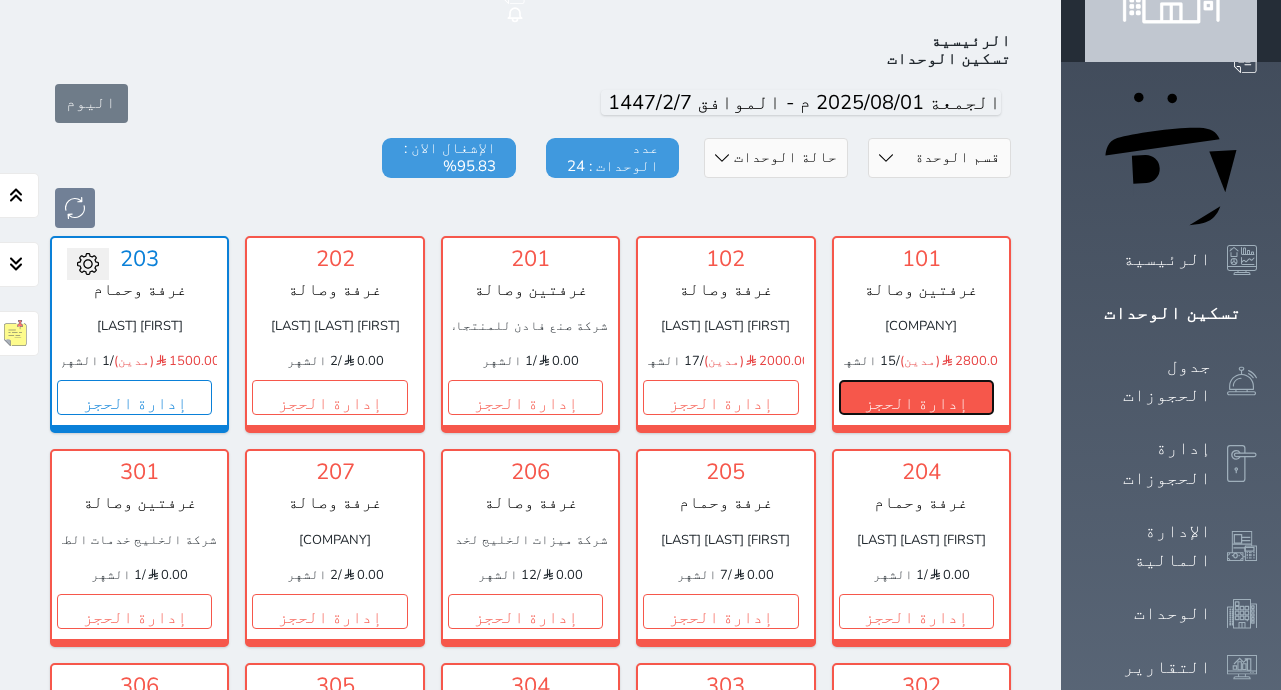 click on "إدارة الحجز" at bounding box center [916, 397] 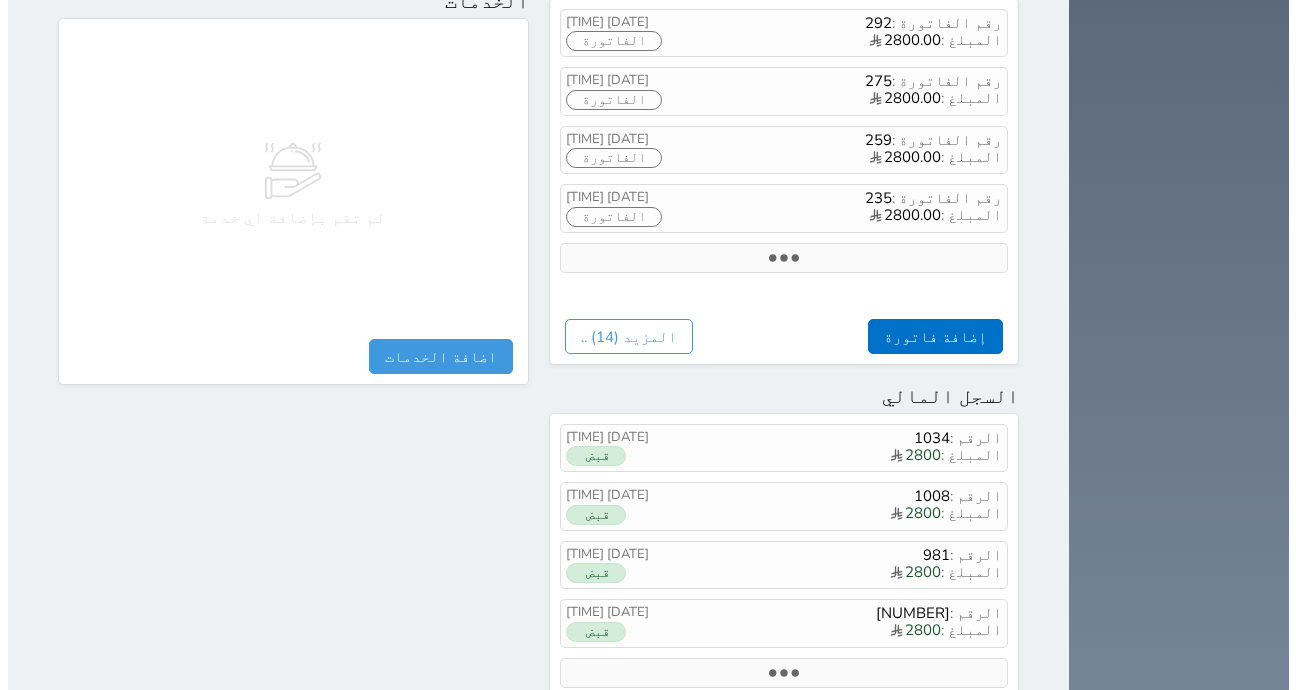 scroll, scrollTop: 1067, scrollLeft: 0, axis: vertical 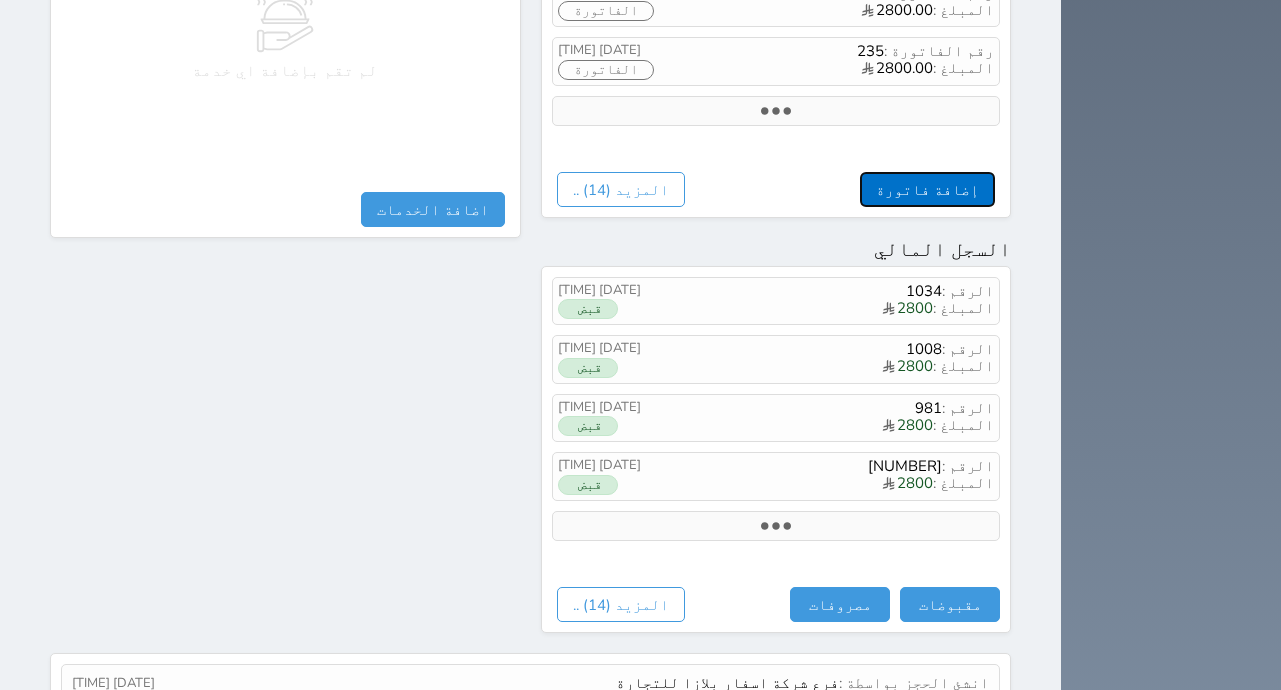 click on "إضافة فاتورة" at bounding box center (927, 189) 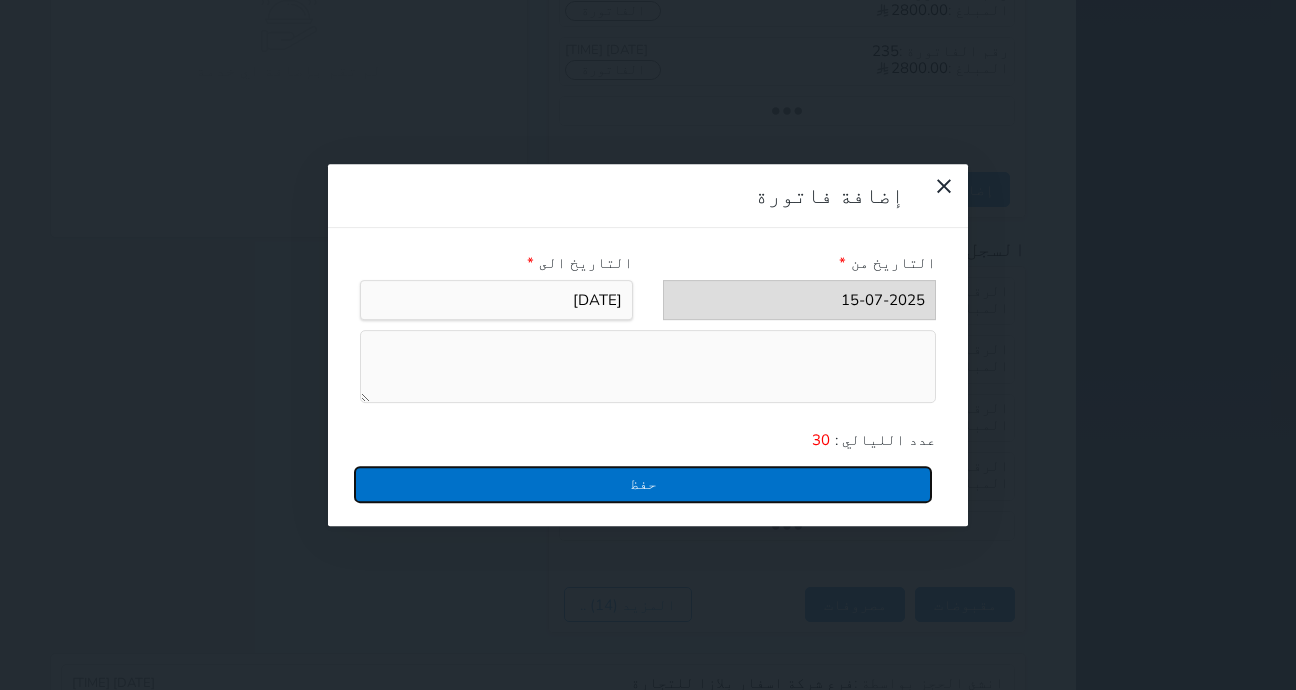 click on "حفظ" at bounding box center (643, 484) 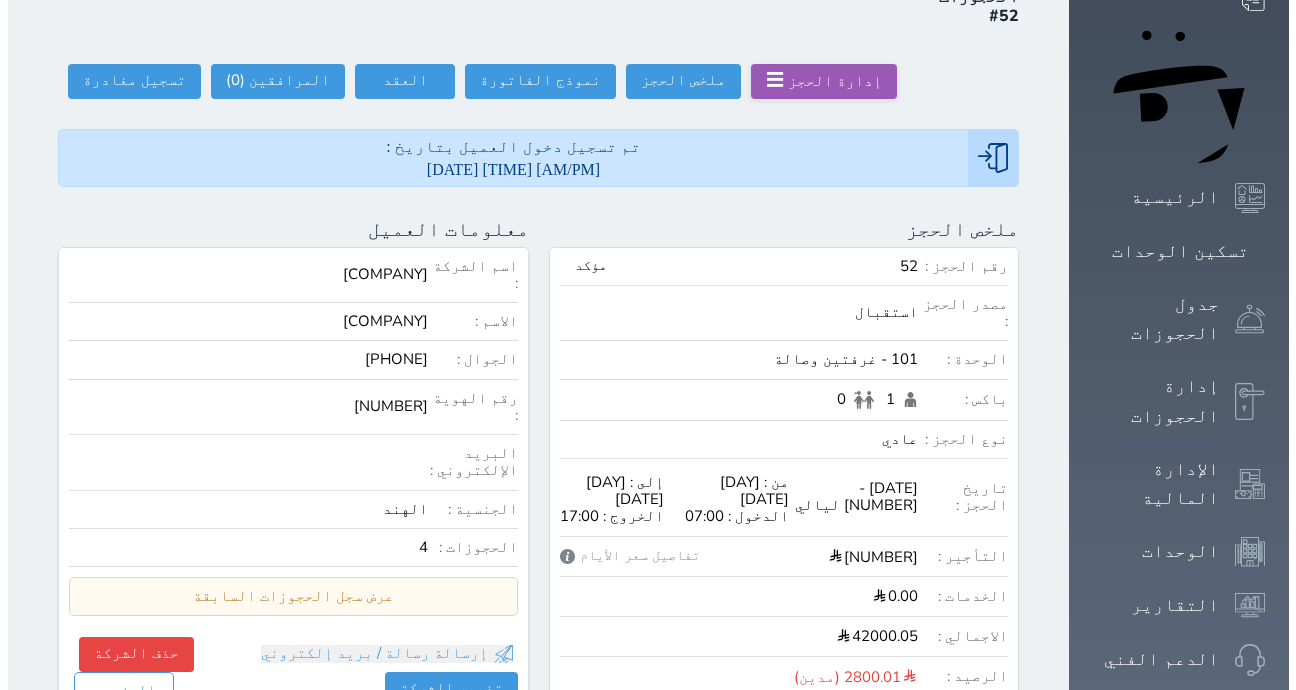 scroll, scrollTop: 490, scrollLeft: 0, axis: vertical 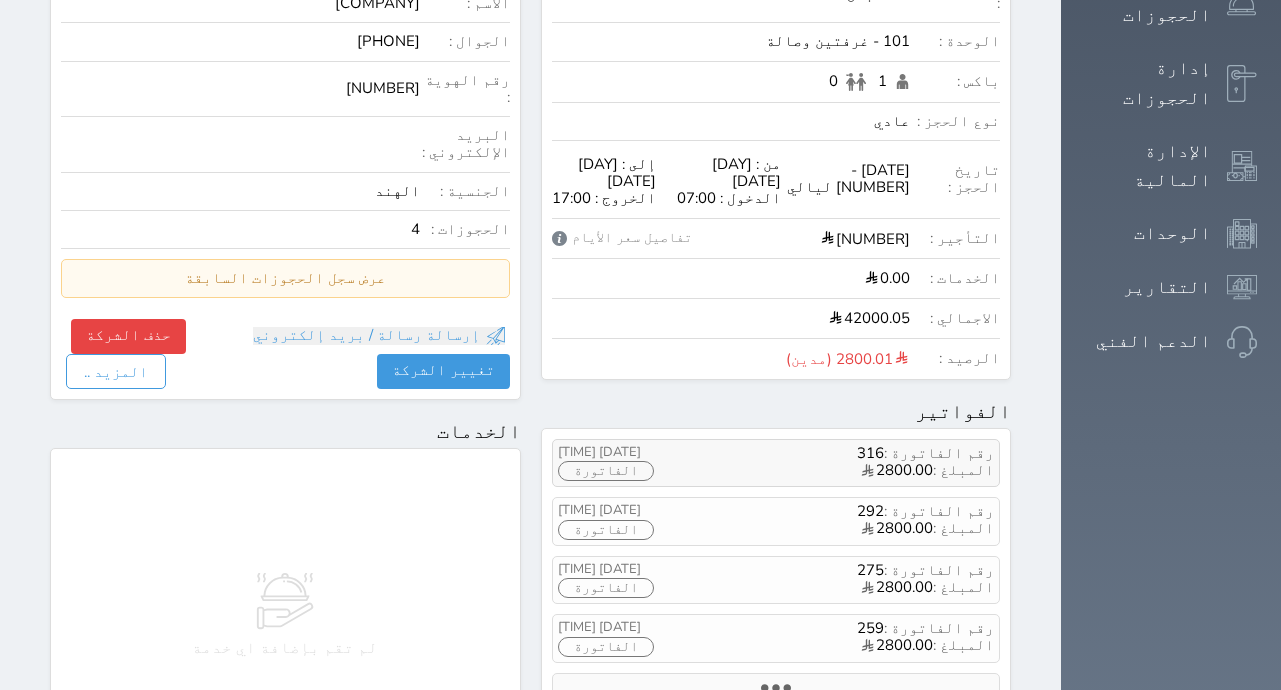 click on "الفاتورة" at bounding box center (606, 471) 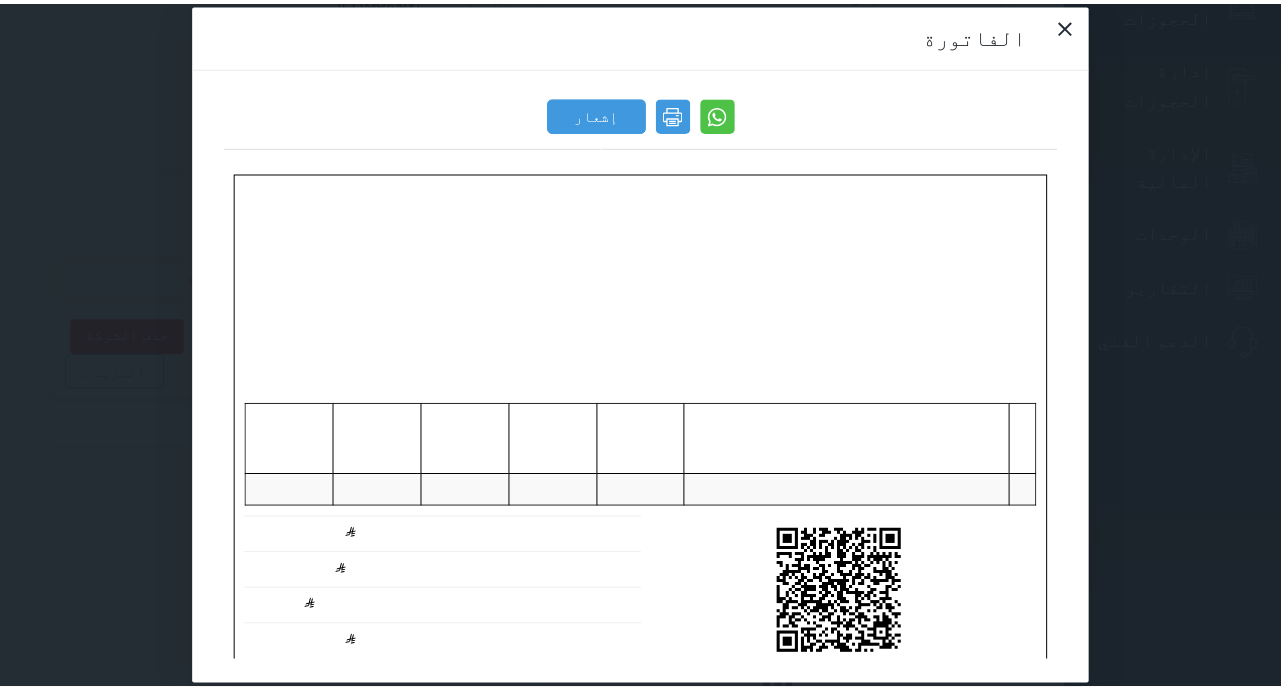 scroll, scrollTop: 0, scrollLeft: 0, axis: both 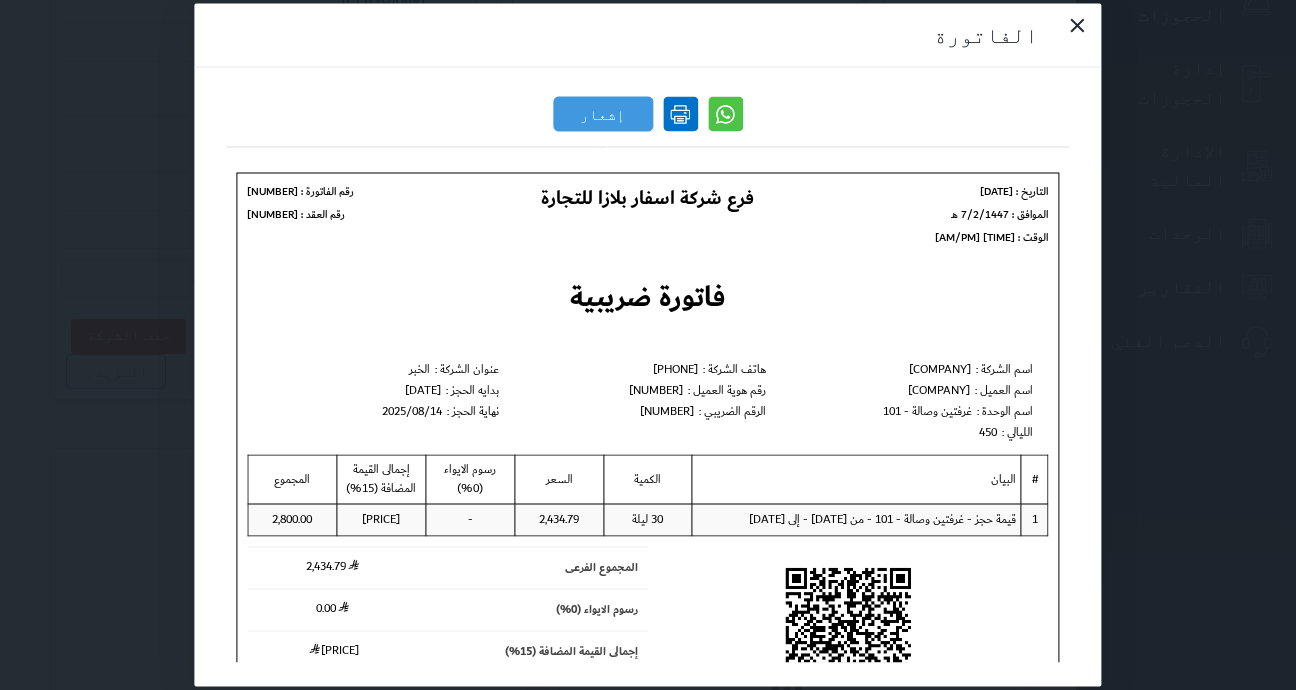 click at bounding box center (680, 114) 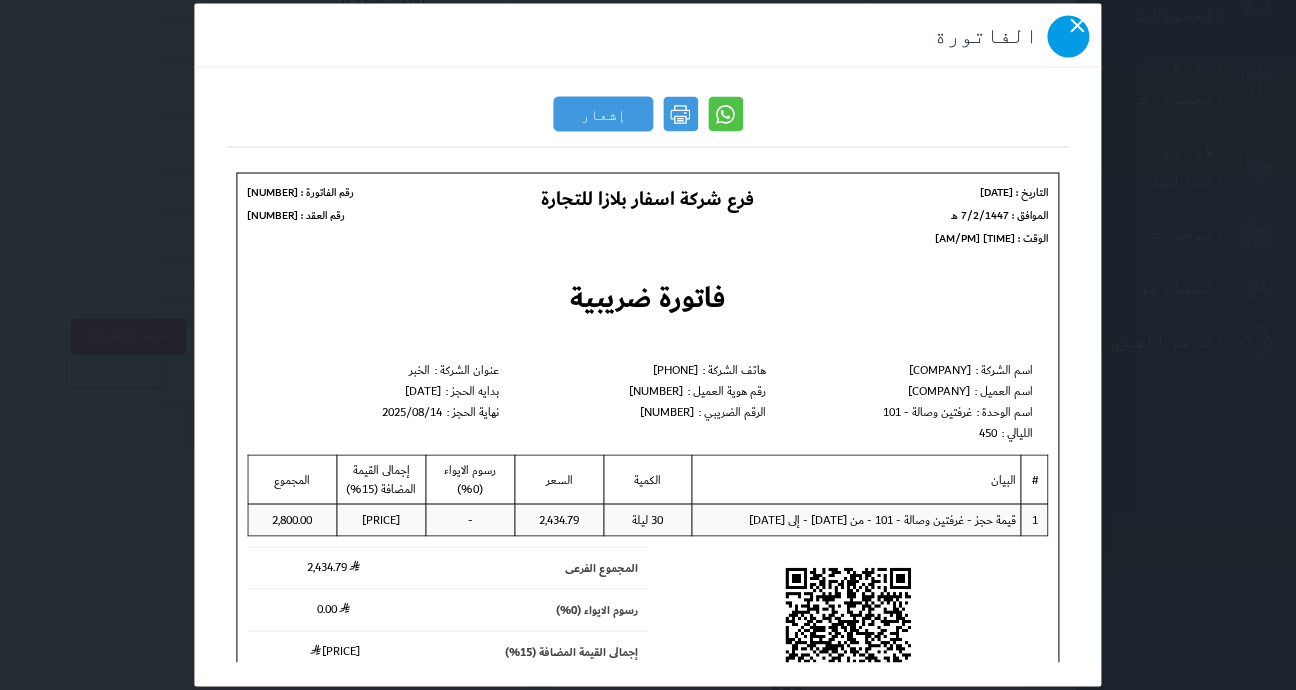 click 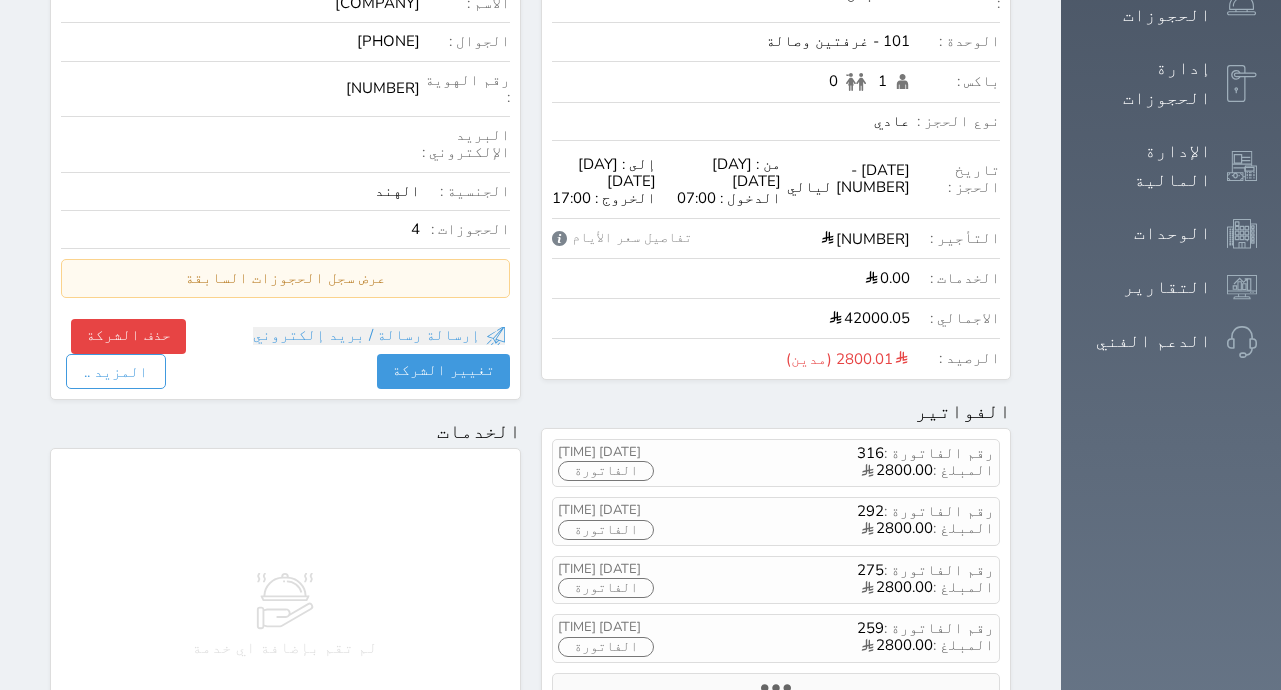 scroll, scrollTop: 0, scrollLeft: 0, axis: both 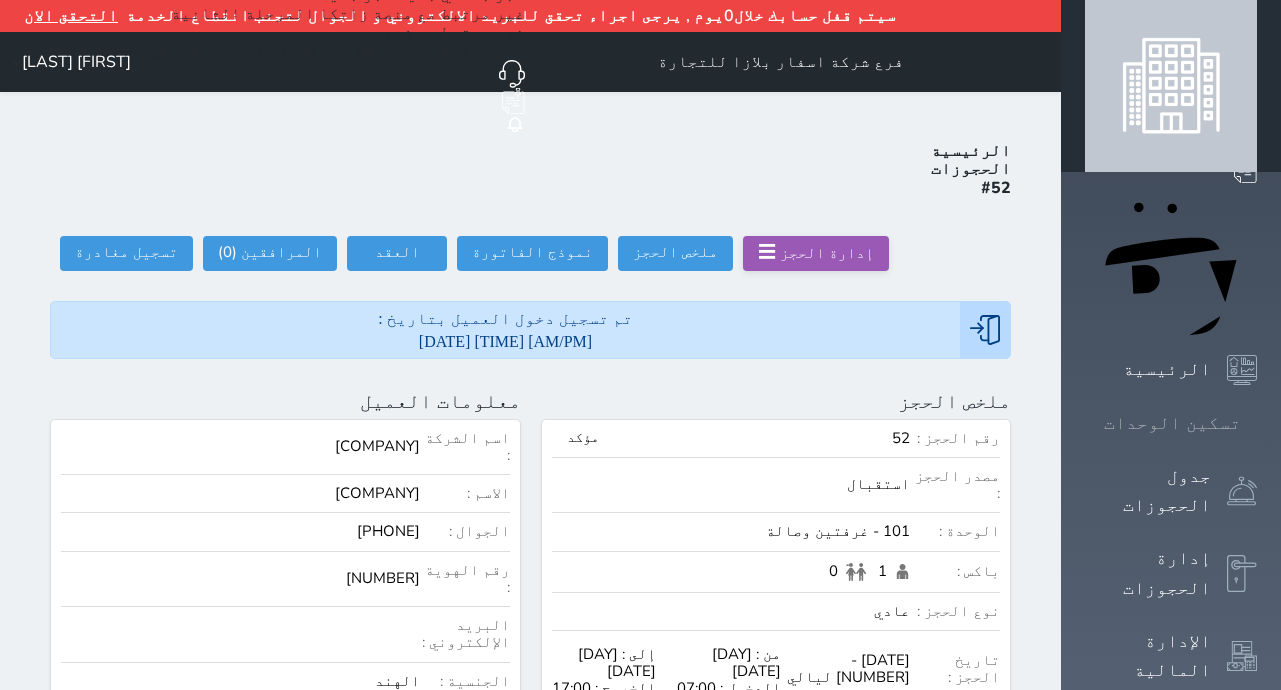 click 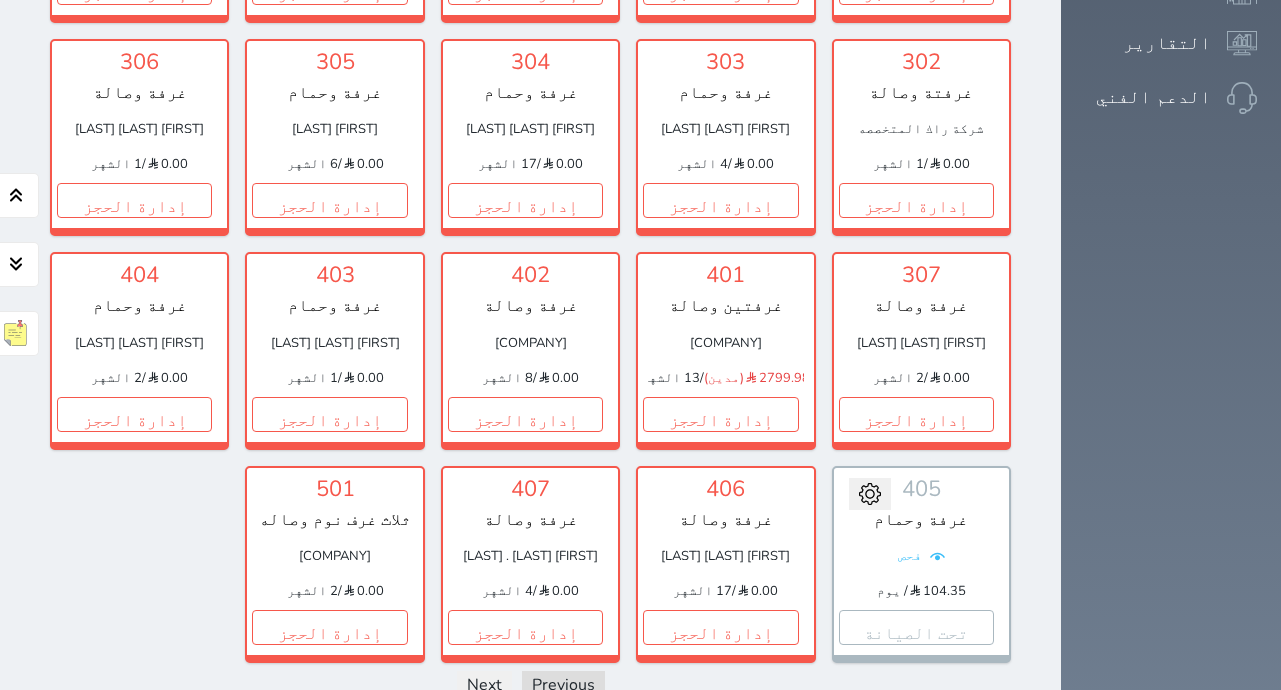 scroll, scrollTop: 777, scrollLeft: 0, axis: vertical 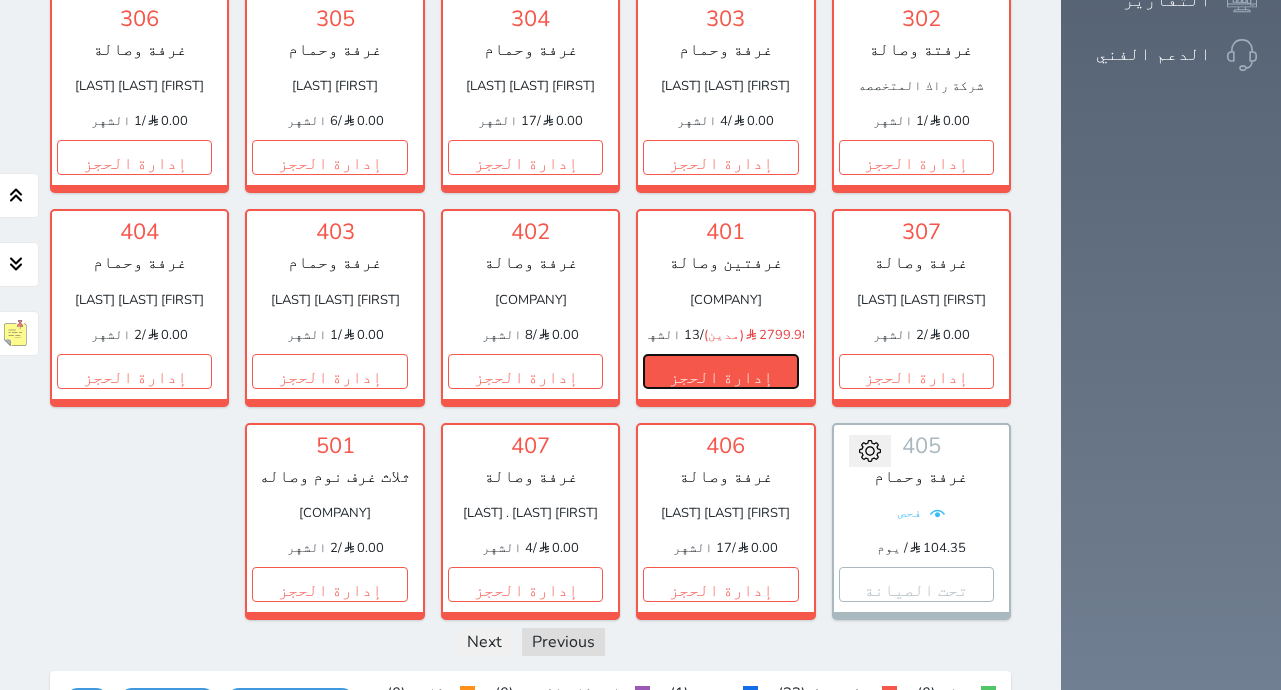 click on "إدارة الحجز" at bounding box center [720, 371] 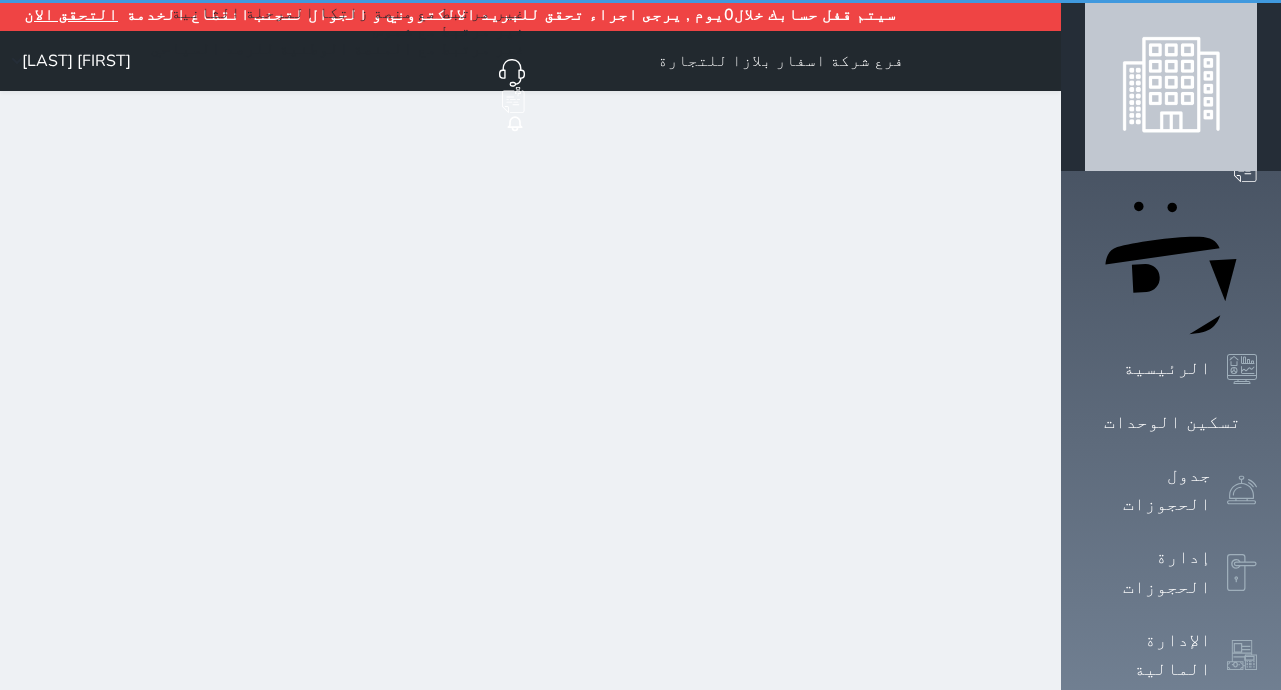 scroll, scrollTop: 0, scrollLeft: 0, axis: both 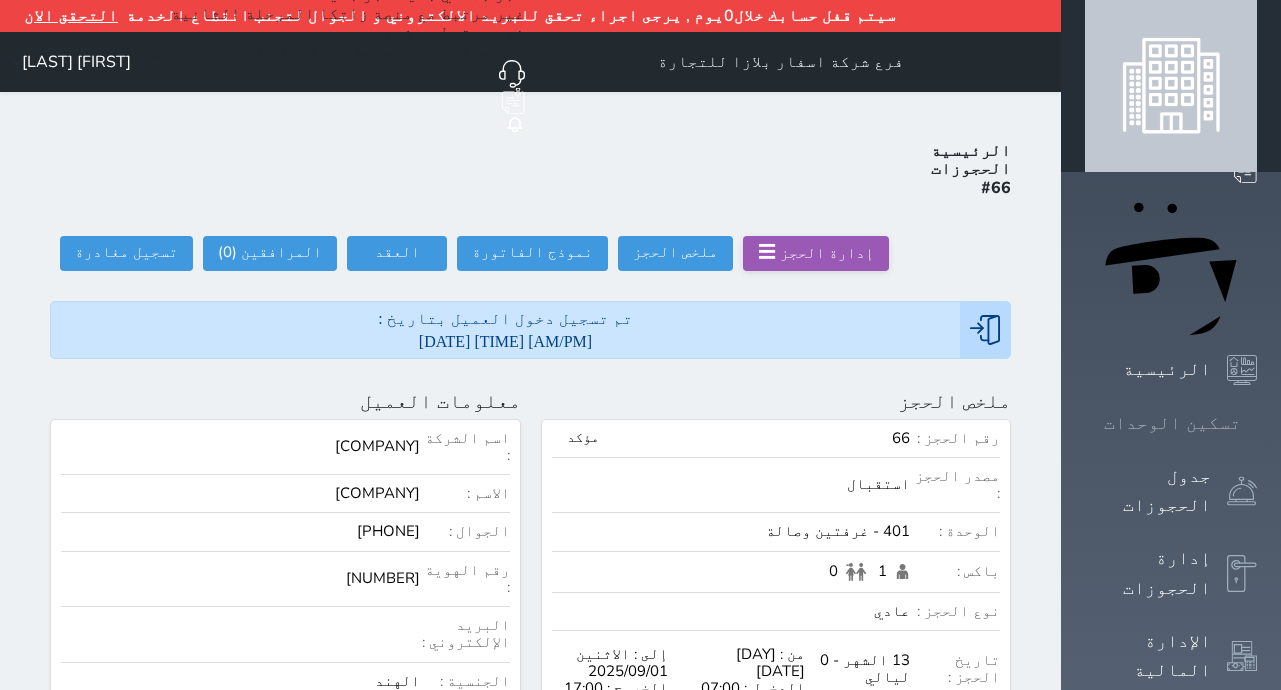 click 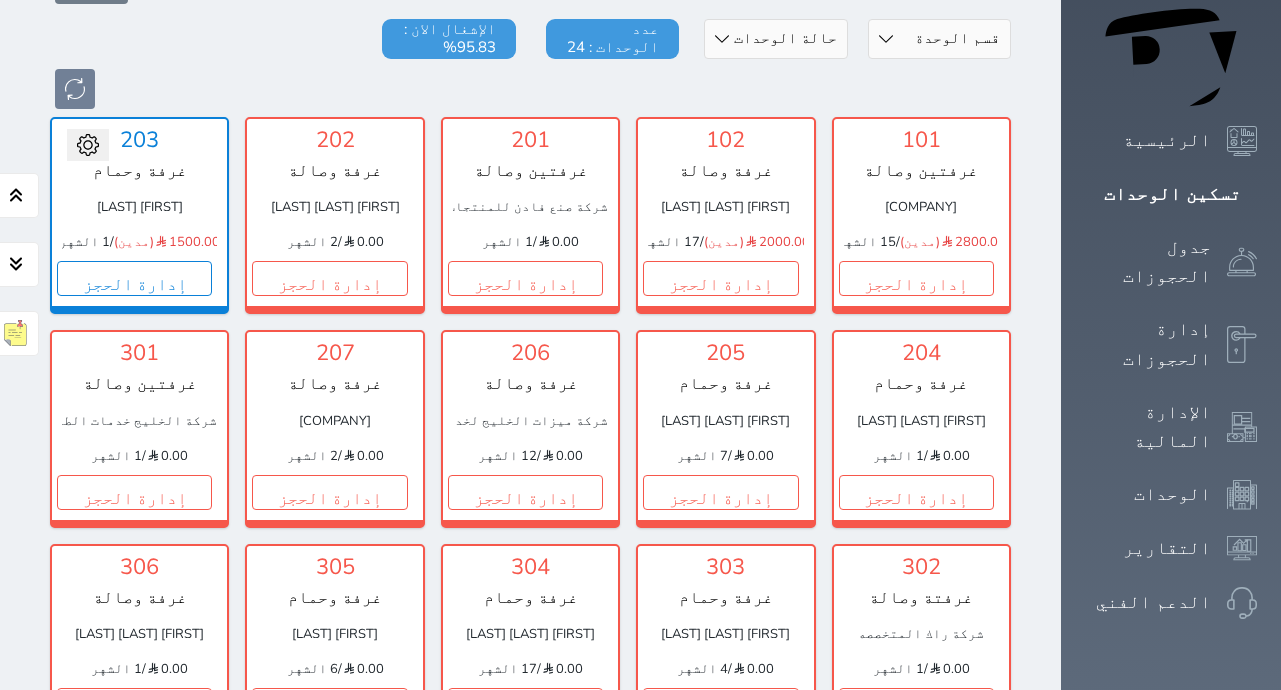 scroll, scrollTop: 110, scrollLeft: 0, axis: vertical 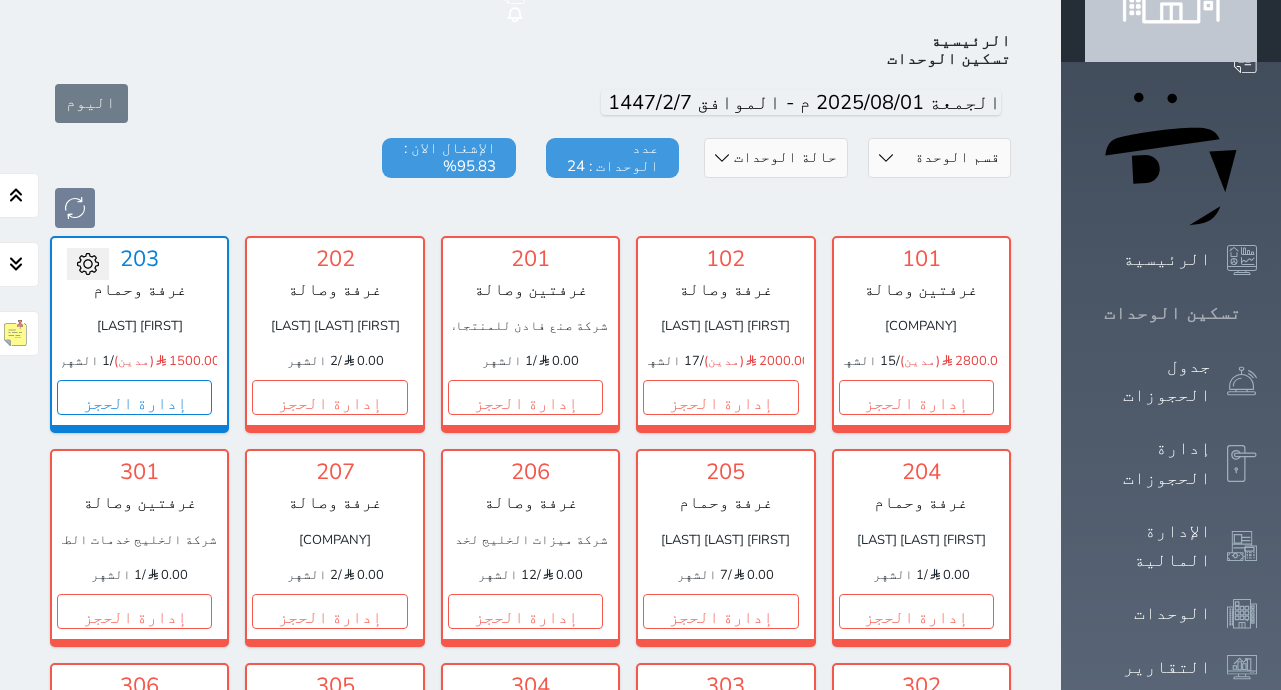 click on "تسكين الوحدات" at bounding box center [1172, 313] 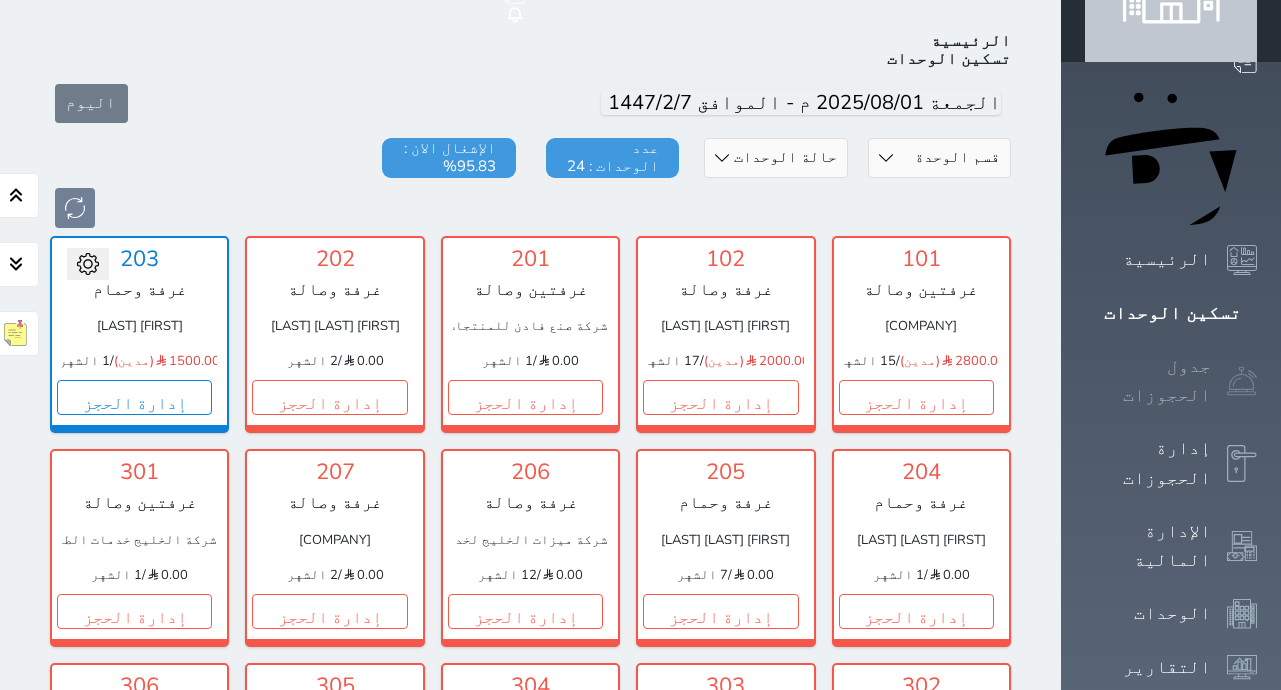 click 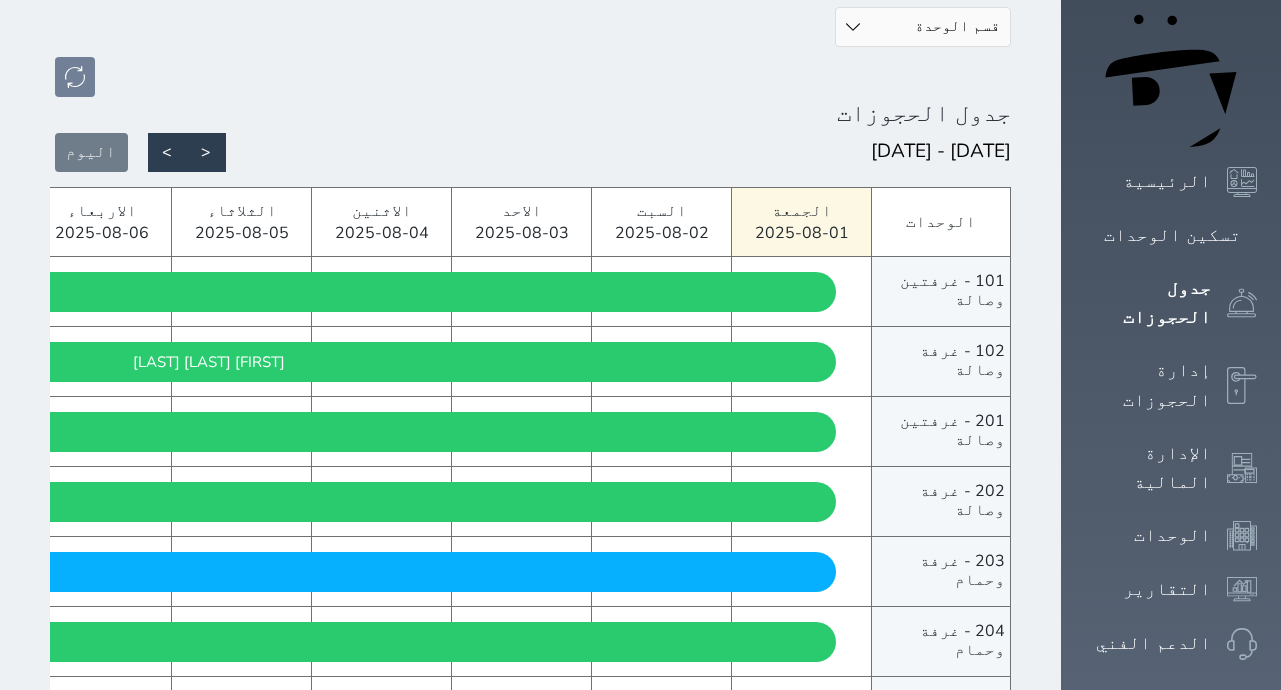 scroll, scrollTop: 0, scrollLeft: 0, axis: both 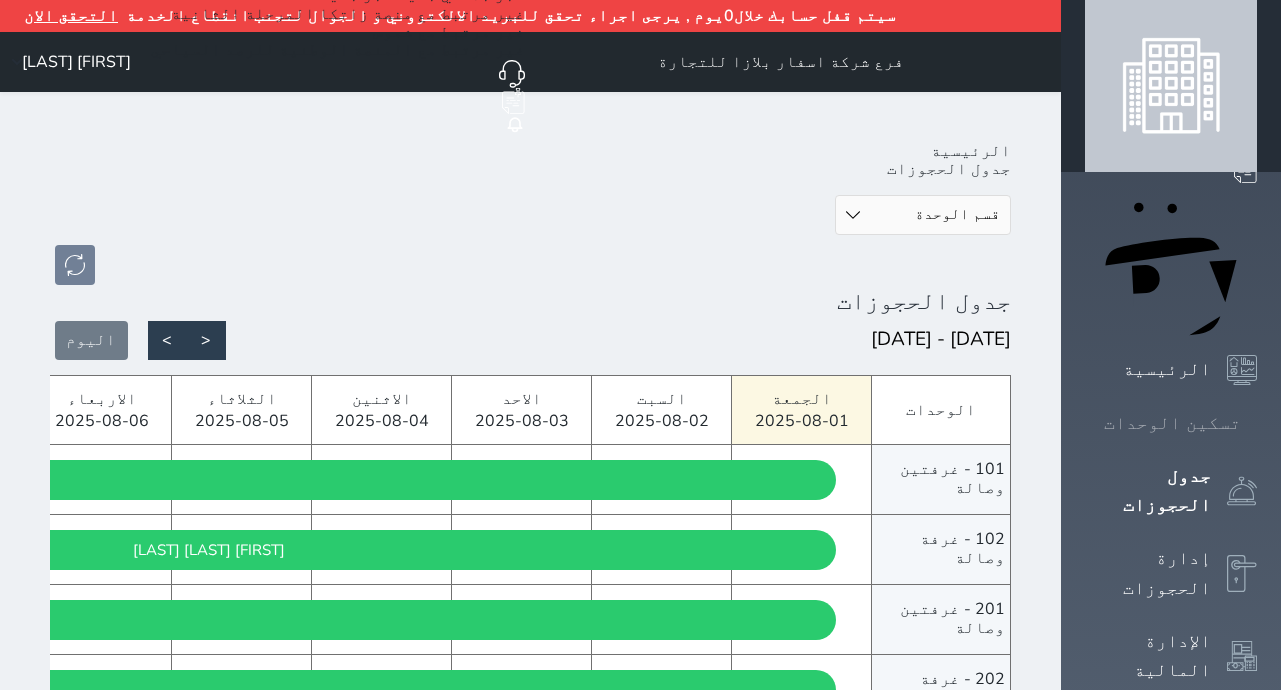 click on "تسكين الوحدات" at bounding box center [1171, 423] 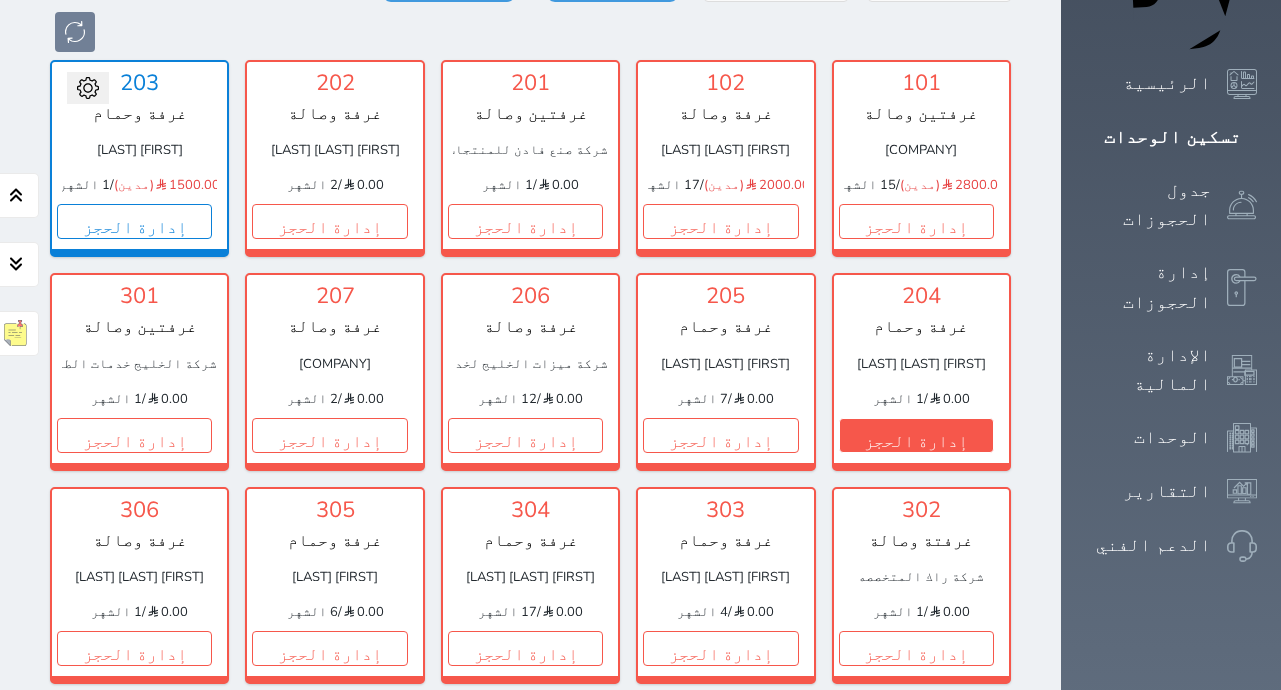 scroll, scrollTop: 377, scrollLeft: 0, axis: vertical 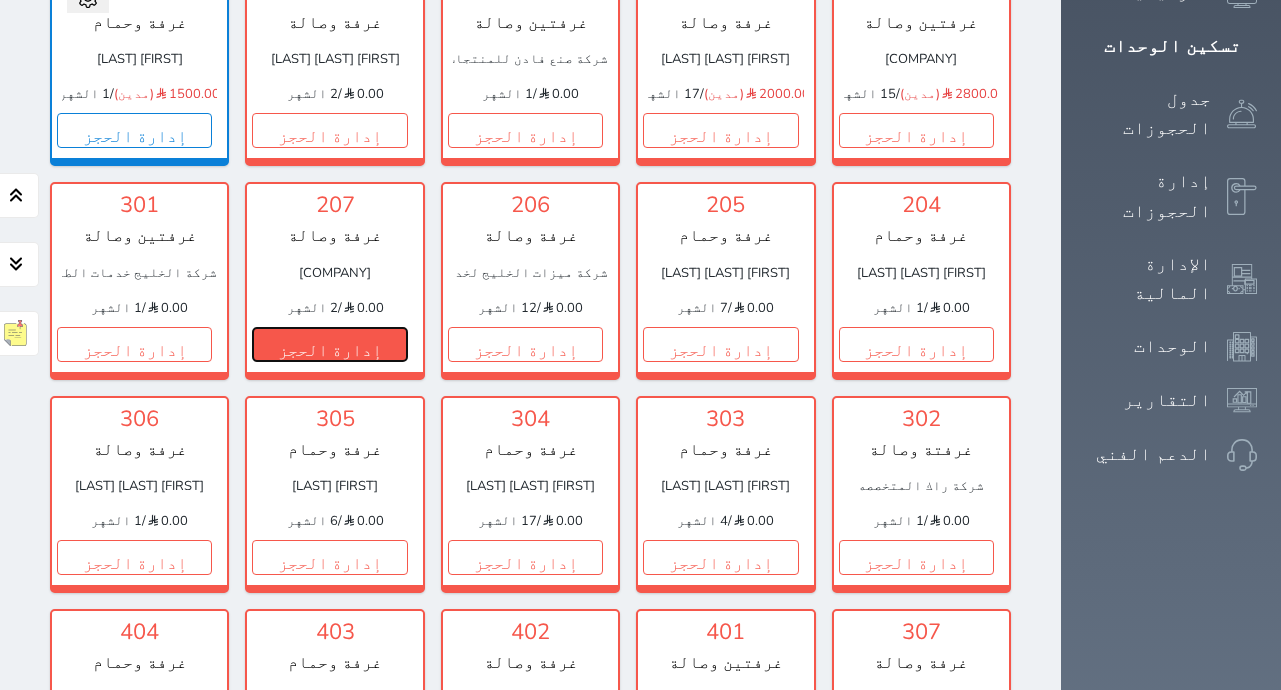 click on "إدارة الحجز" at bounding box center (329, 344) 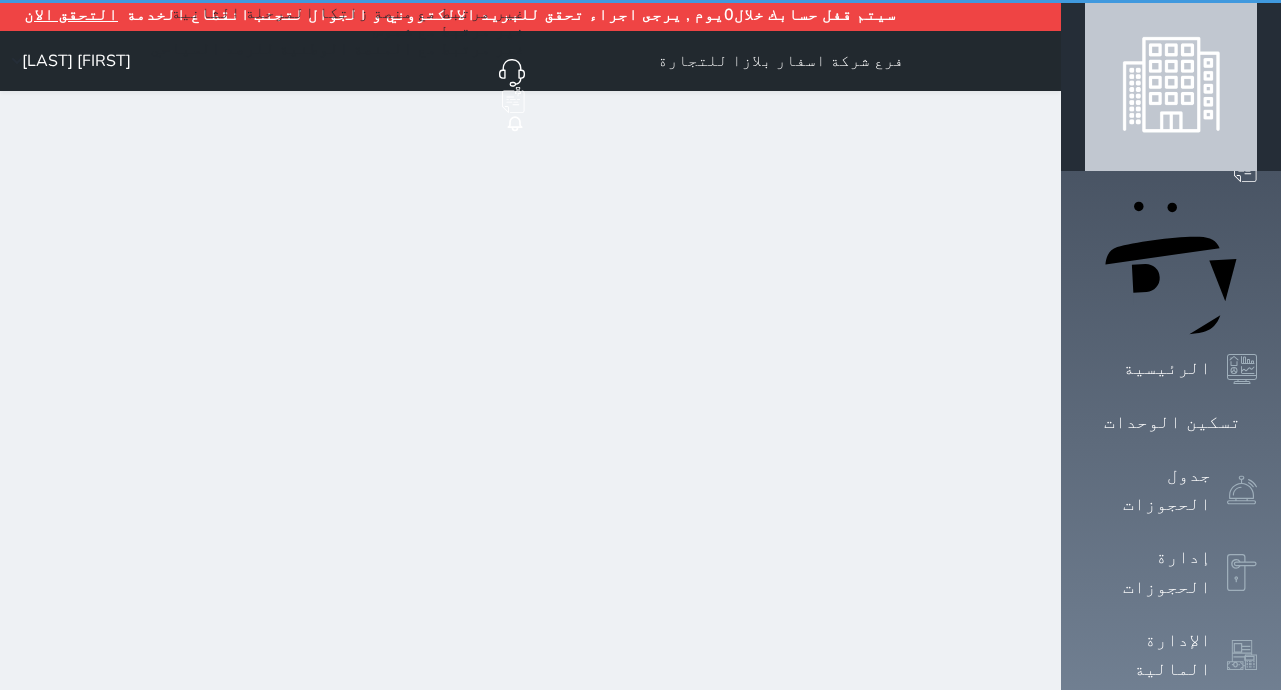 scroll, scrollTop: 0, scrollLeft: 0, axis: both 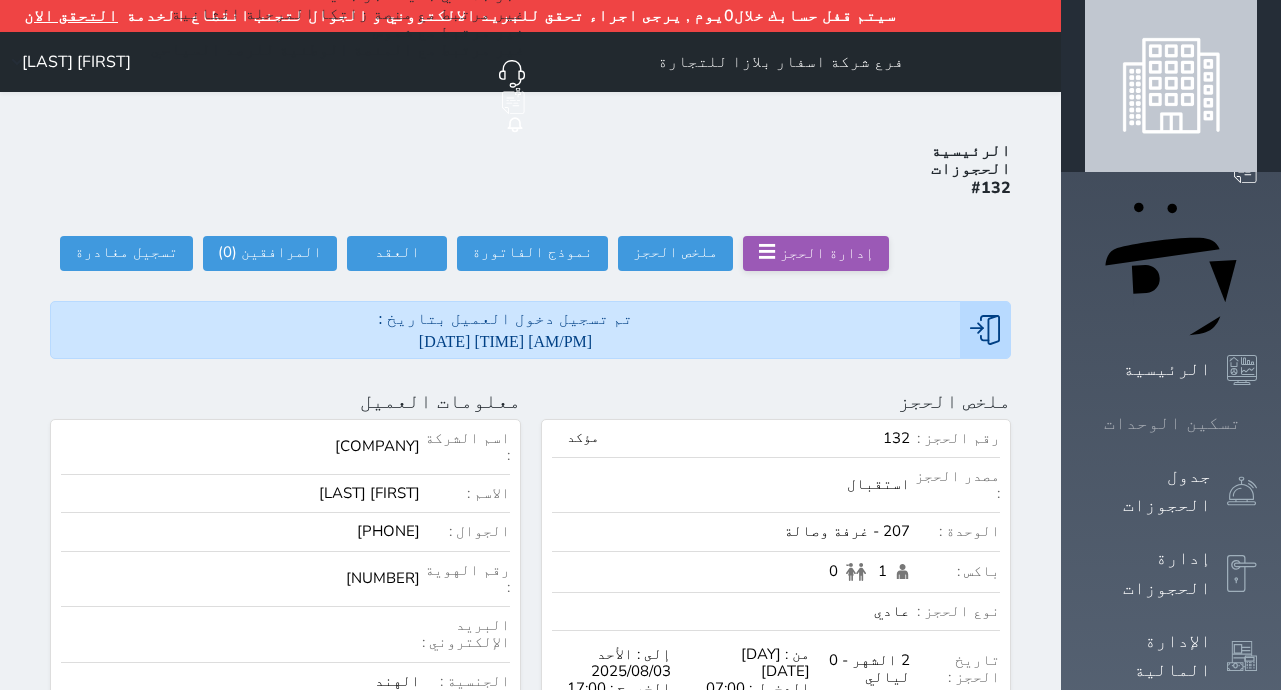 click on "تسكين الوحدات" at bounding box center [1172, 423] 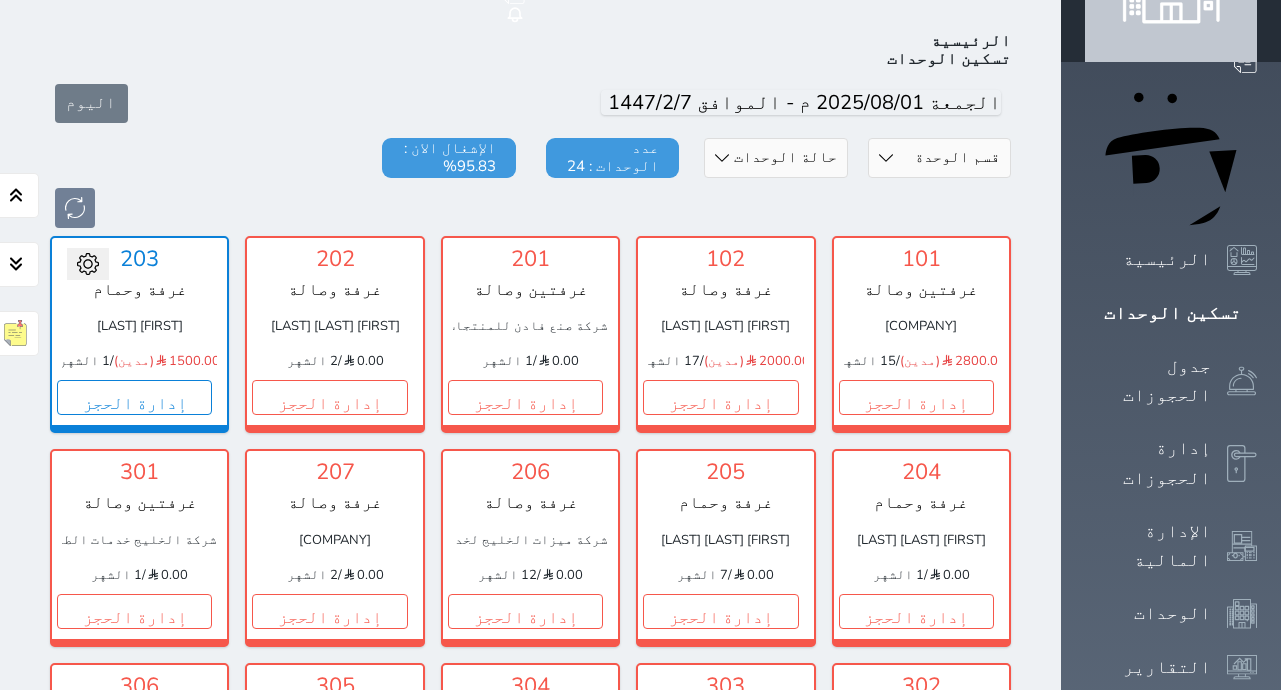 click on "إدارة الحجوزات" at bounding box center (1171, 463) 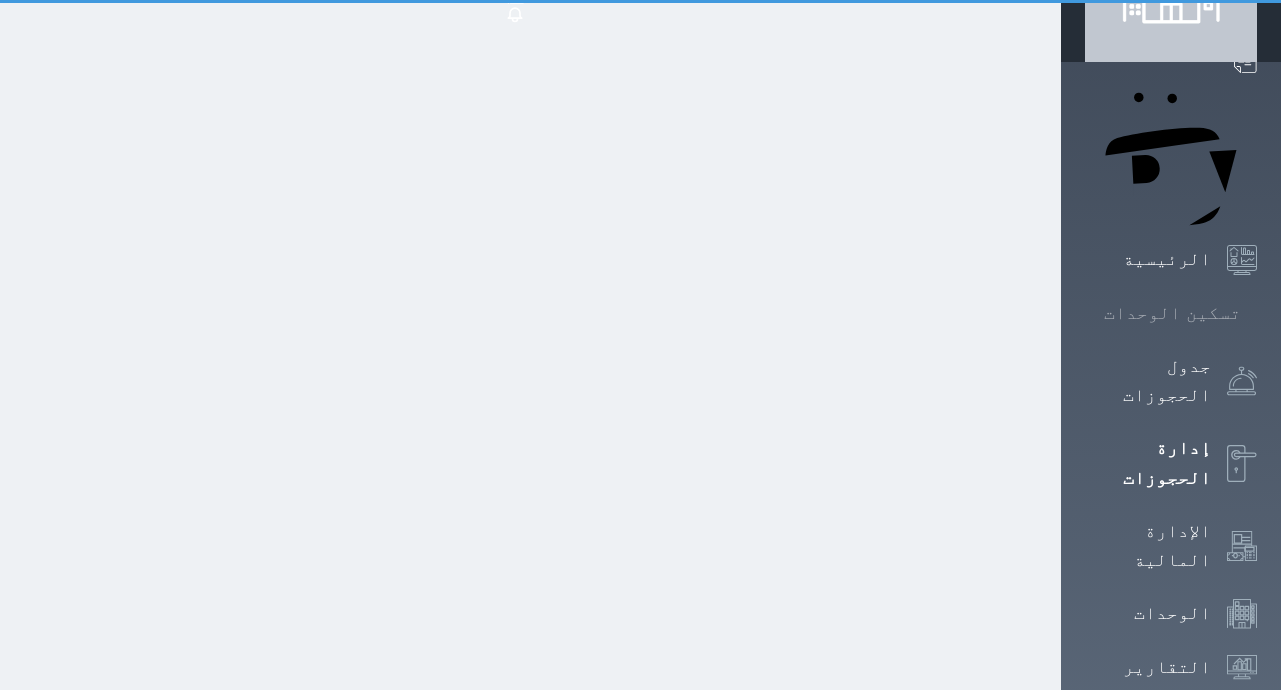 scroll, scrollTop: 2, scrollLeft: 0, axis: vertical 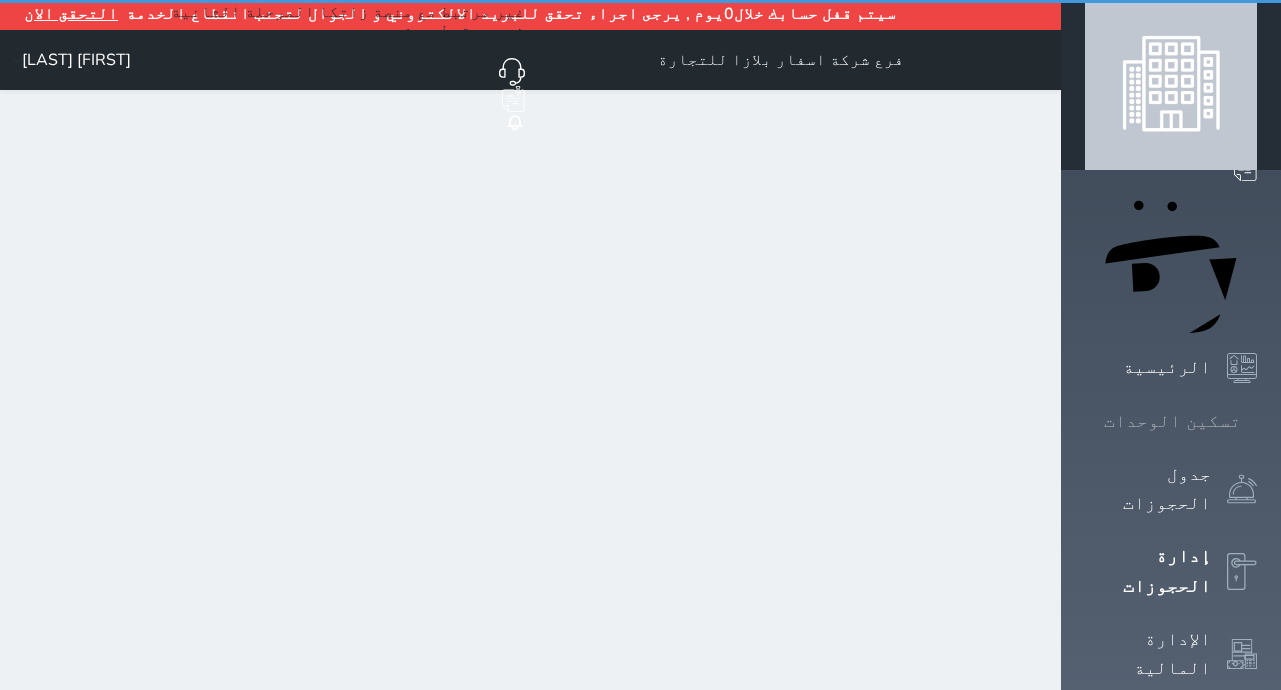 select on "open_all" 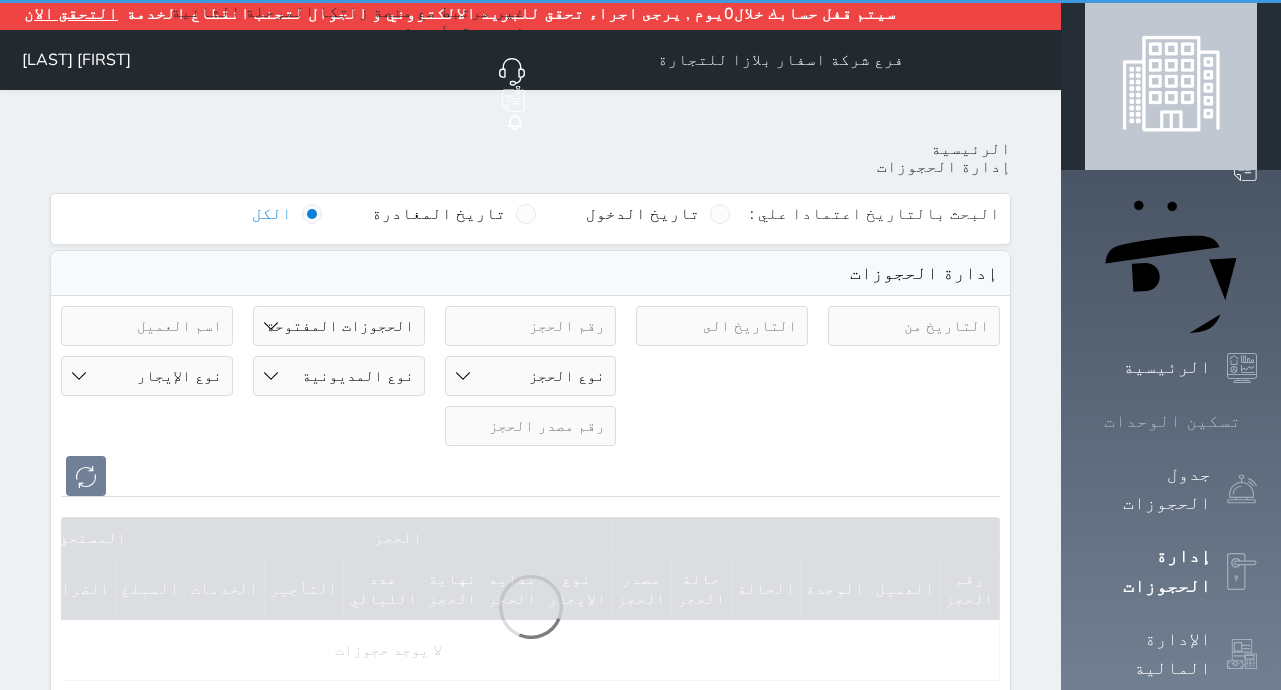 scroll, scrollTop: 0, scrollLeft: 0, axis: both 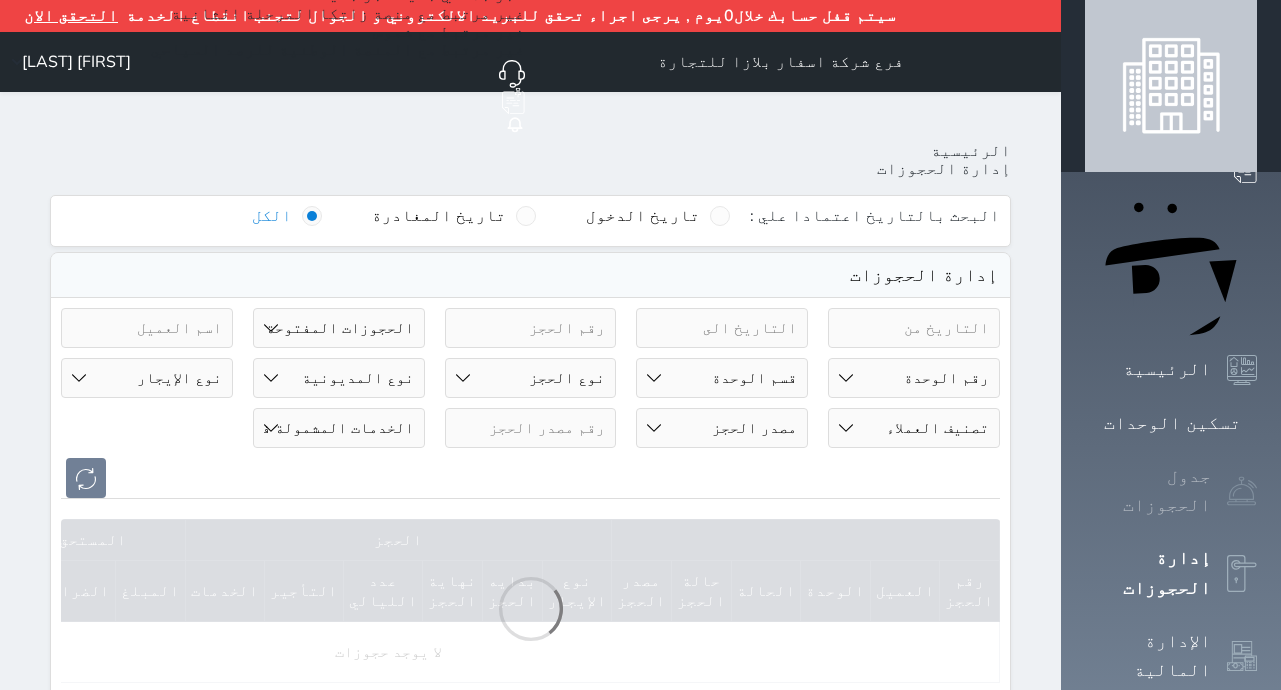 click on "جدول الحجوزات" at bounding box center (1148, 491) 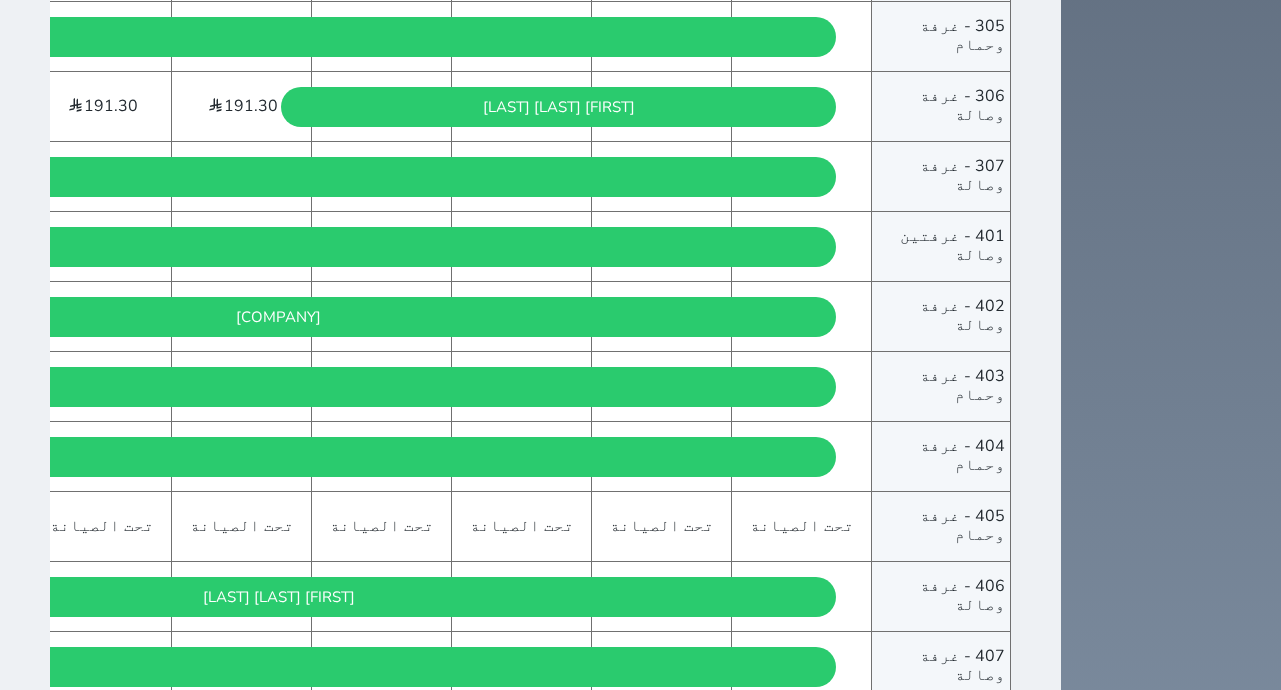 scroll, scrollTop: 1451, scrollLeft: 0, axis: vertical 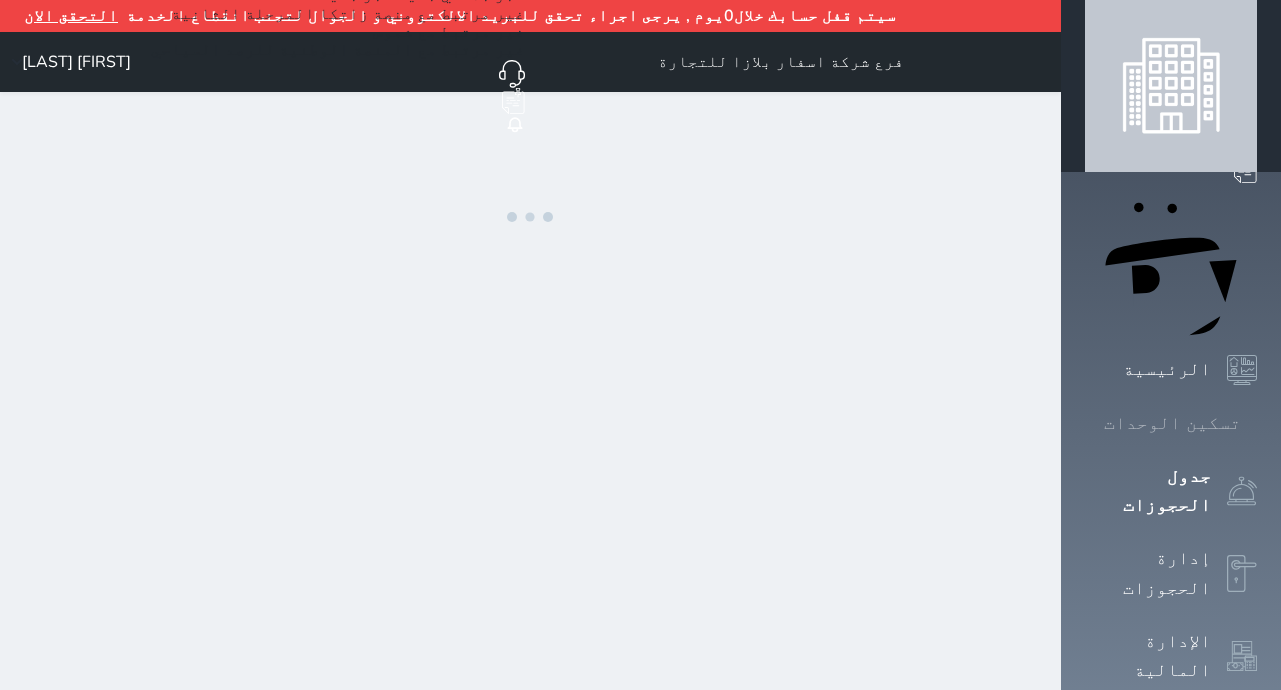 click at bounding box center (1257, 423) 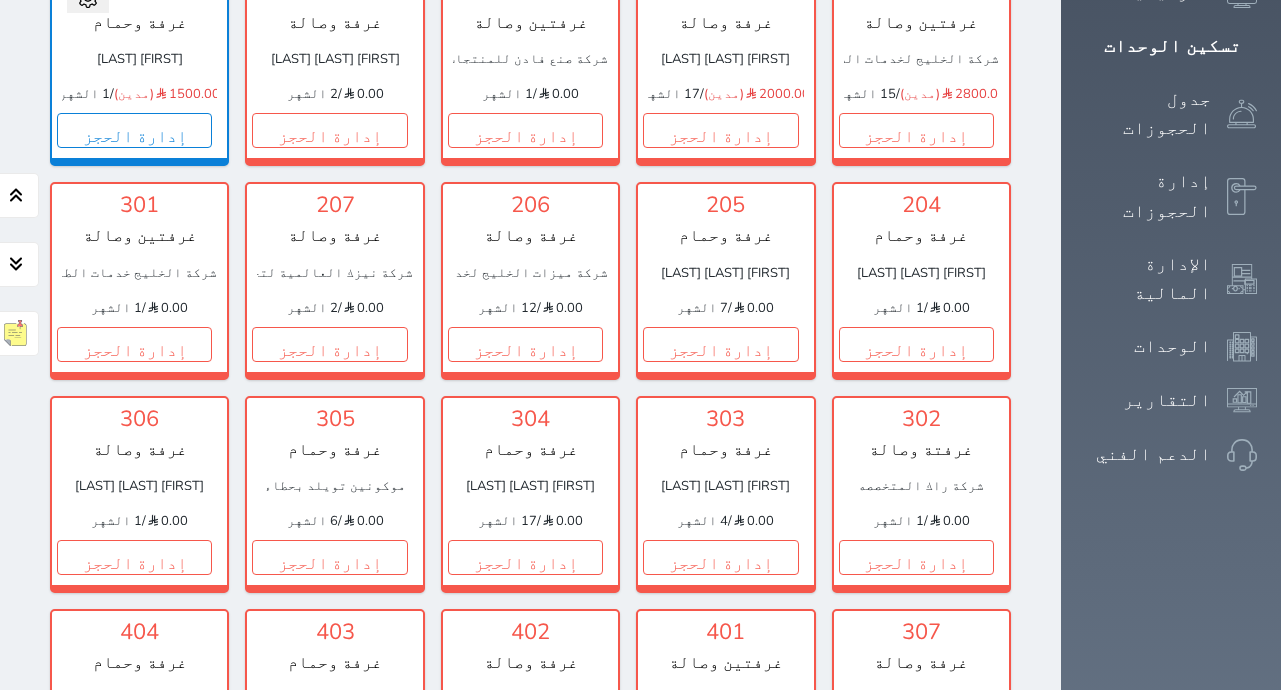 scroll, scrollTop: 110, scrollLeft: 0, axis: vertical 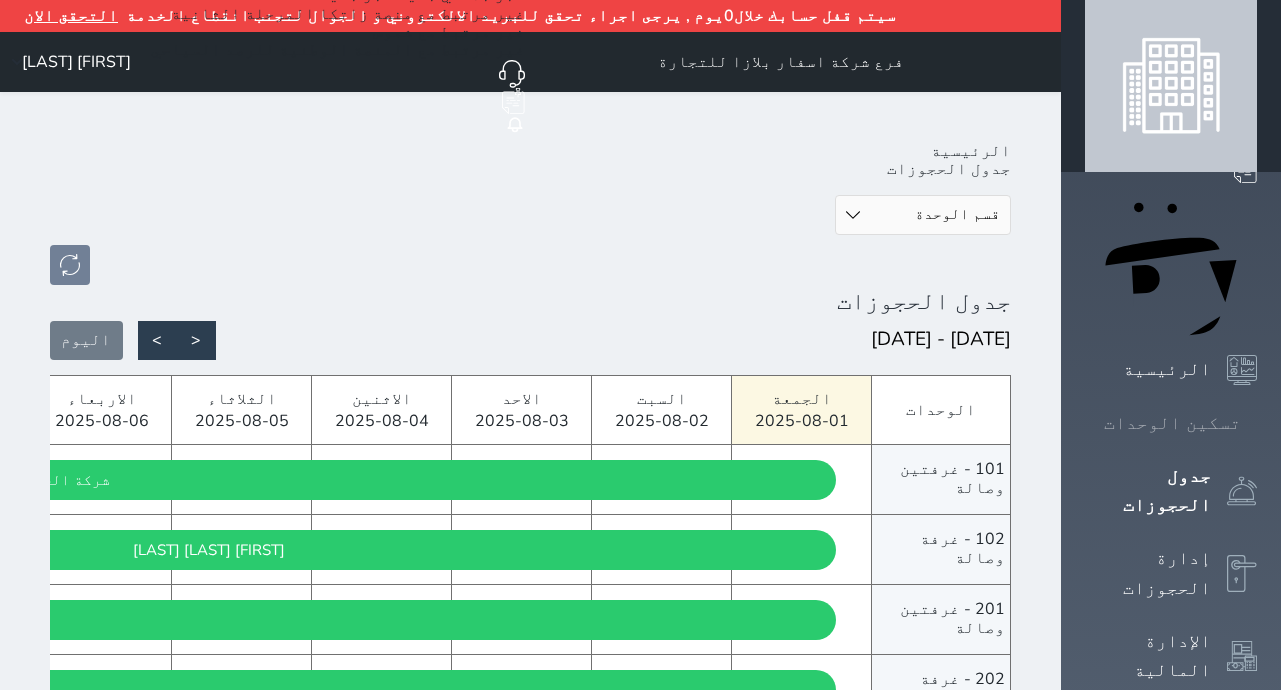 click 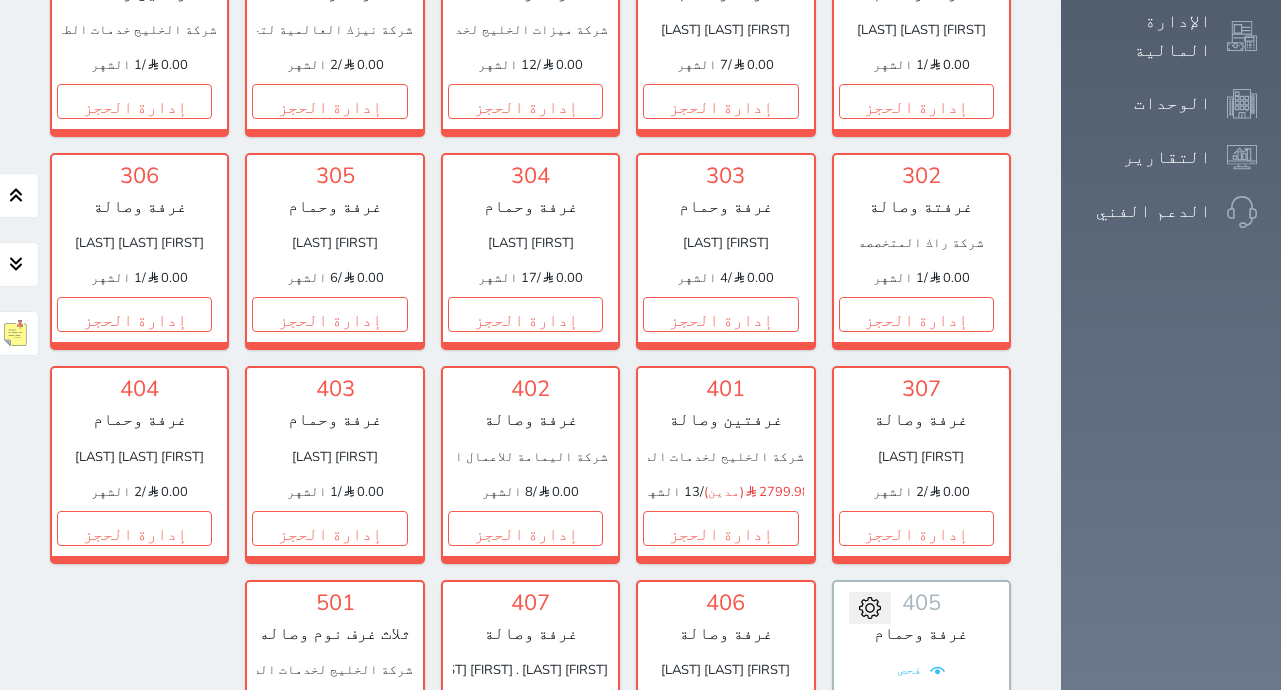 scroll, scrollTop: 110, scrollLeft: 0, axis: vertical 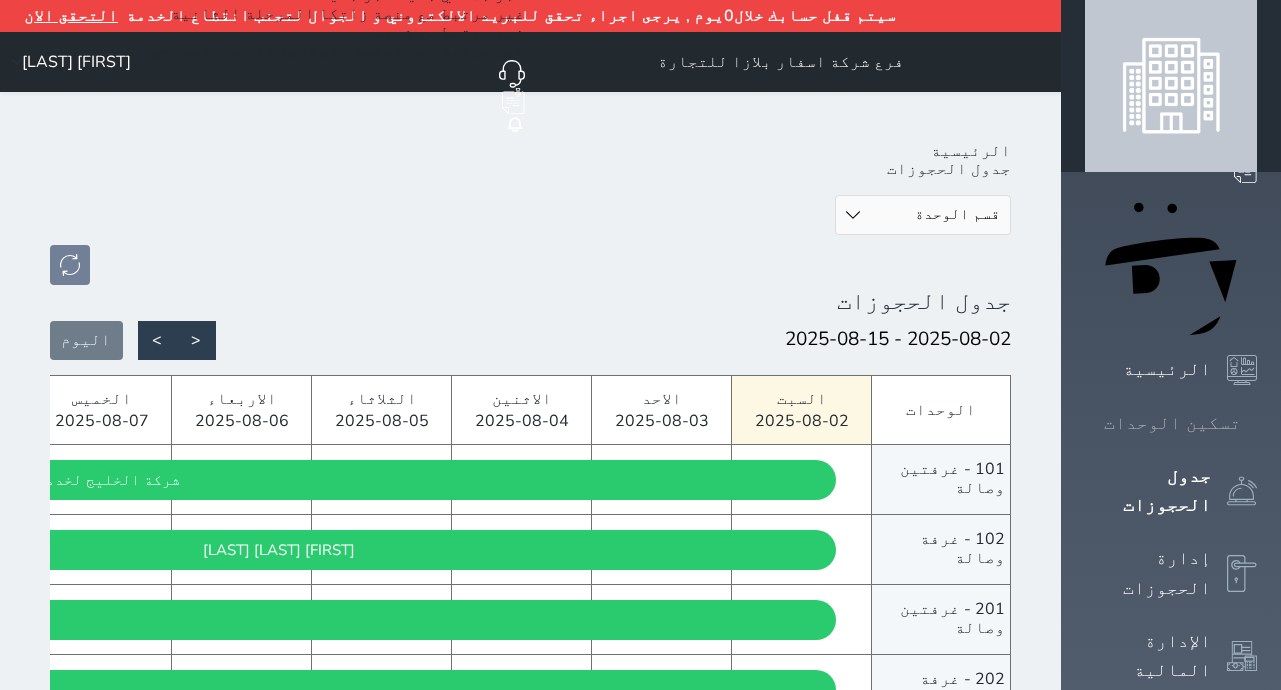 click at bounding box center (1257, 423) 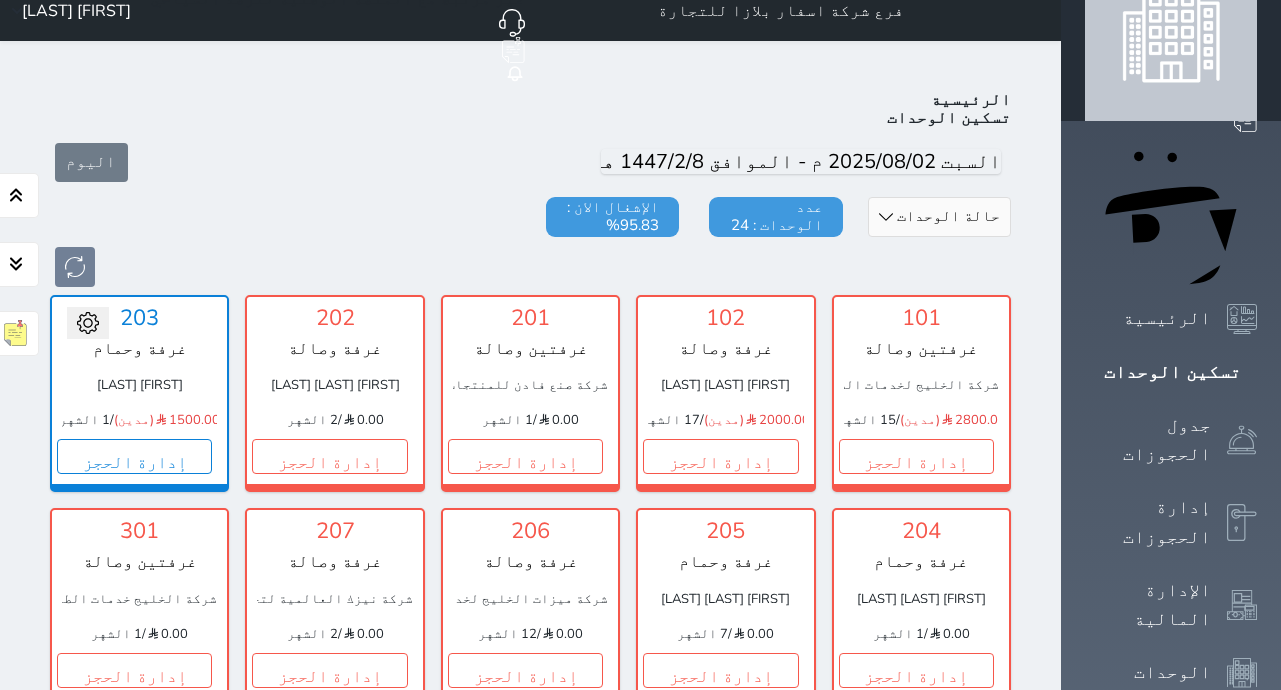 scroll, scrollTop: 0, scrollLeft: 0, axis: both 